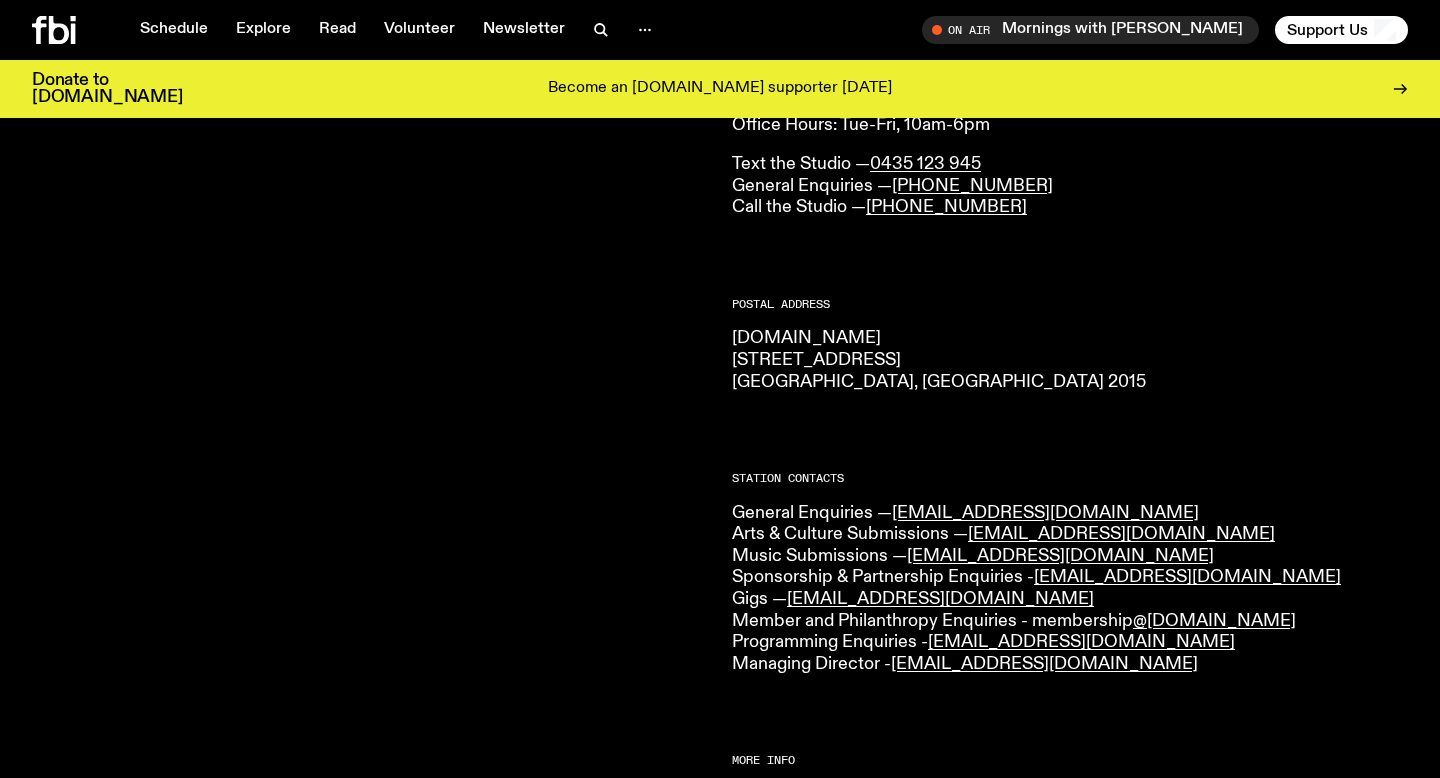 scroll, scrollTop: 191, scrollLeft: 0, axis: vertical 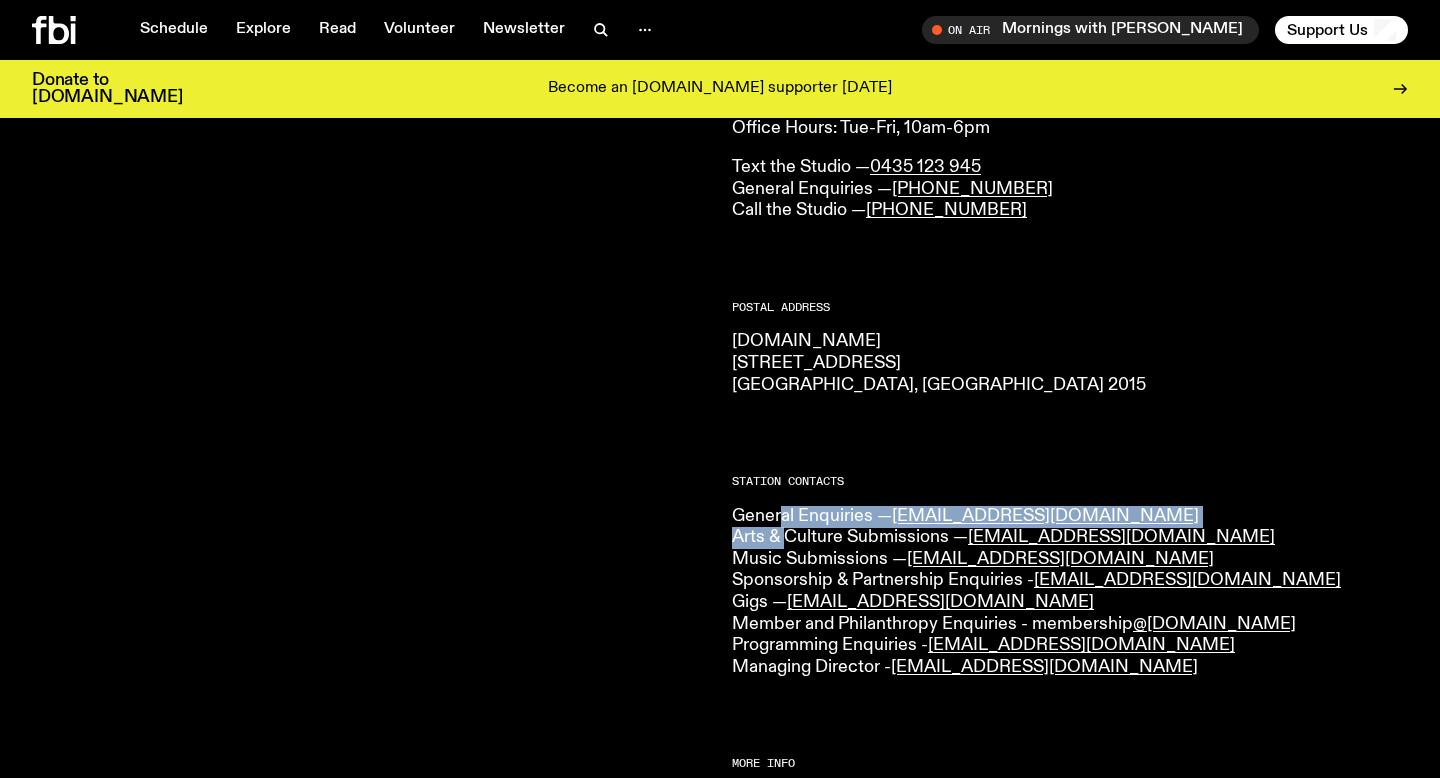 drag, startPoint x: 782, startPoint y: 516, endPoint x: 783, endPoint y: 533, distance: 17.029387 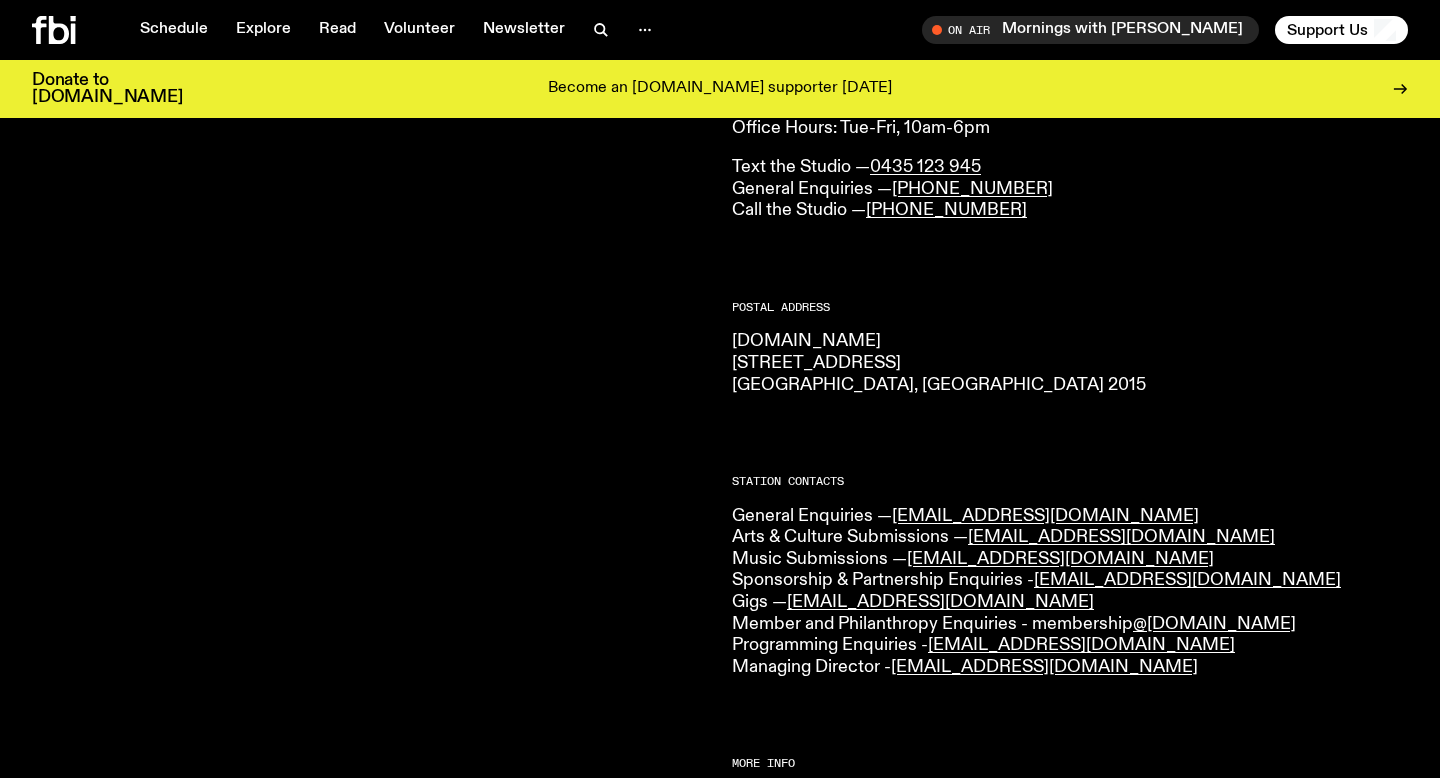 click on "General Enquiries —  [EMAIL_ADDRESS][DOMAIN_NAME]   Arts & Culture Submissions —  [EMAIL_ADDRESS][DOMAIN_NAME] Music Submissions —  [EMAIL_ADDRESS][DOMAIN_NAME]   Sponsorship & Partnership Enquiries -  [EMAIL_ADDRESS][DOMAIN_NAME] Gigs —  [EMAIL_ADDRESS][DOMAIN_NAME]   Member and Philanthropy Enquiries - membership @[DOMAIN_NAME] Programming Enquiries -  [EMAIL_ADDRESS][DOMAIN_NAME] Managing Director -  [EMAIL_ADDRESS][DOMAIN_NAME]" at bounding box center [1070, 592] 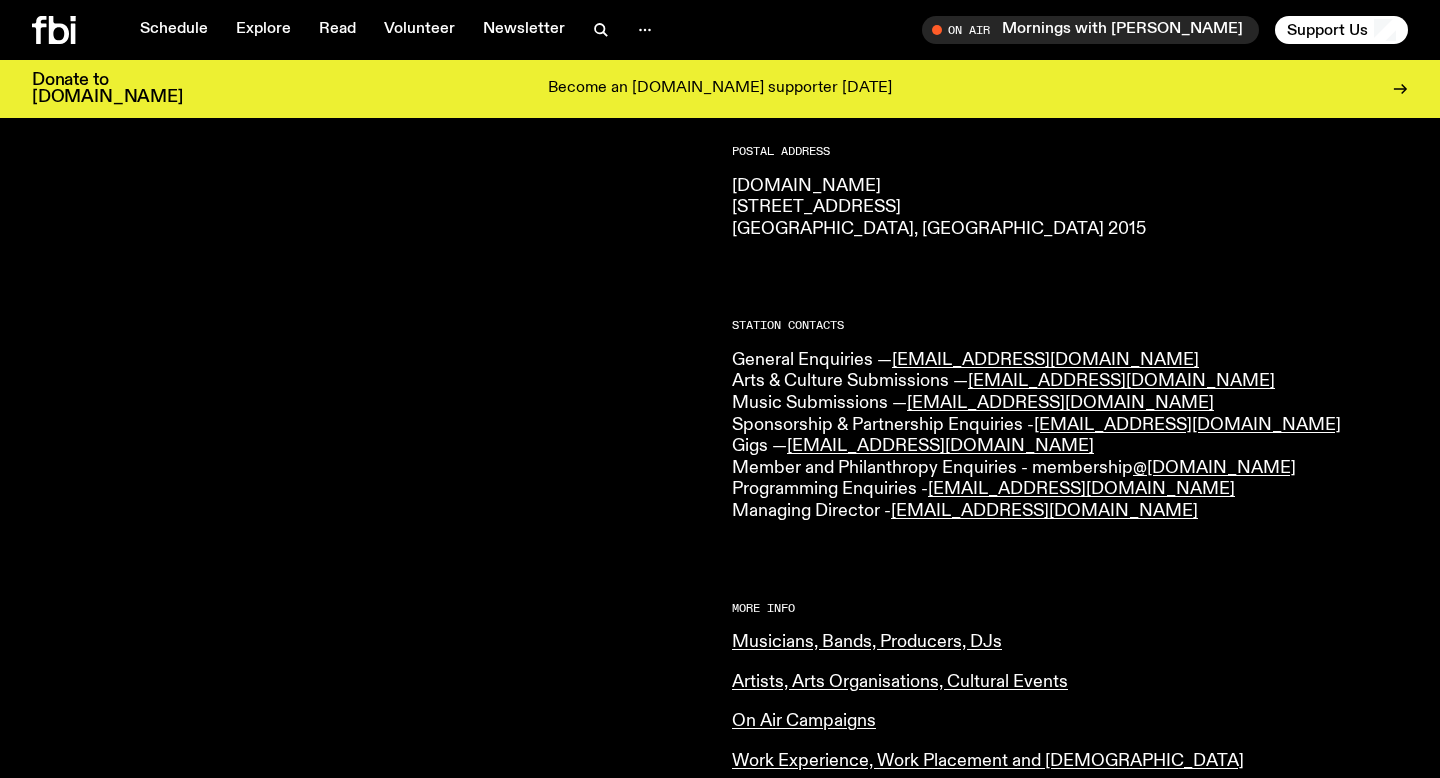 scroll, scrollTop: 346, scrollLeft: 0, axis: vertical 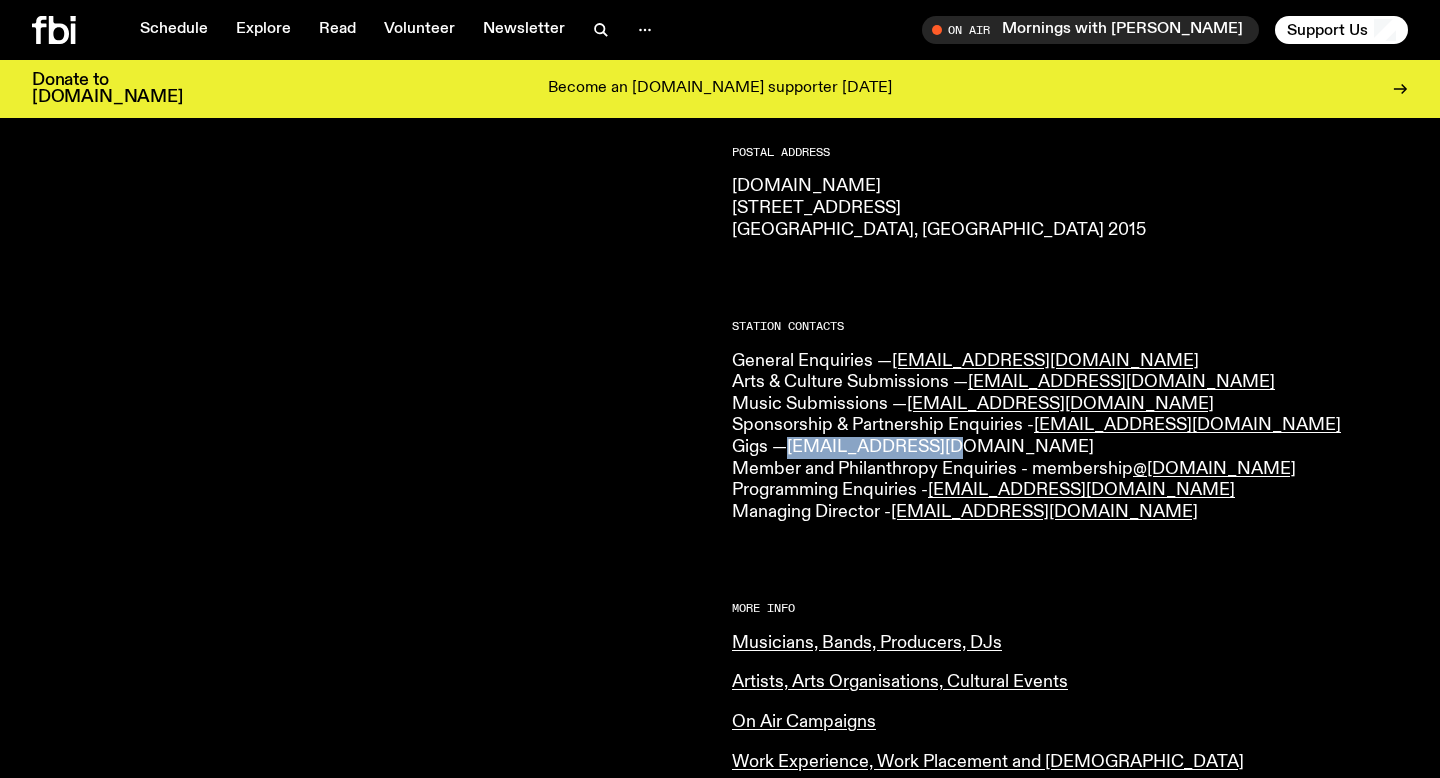 drag, startPoint x: 966, startPoint y: 450, endPoint x: 795, endPoint y: 447, distance: 171.0263 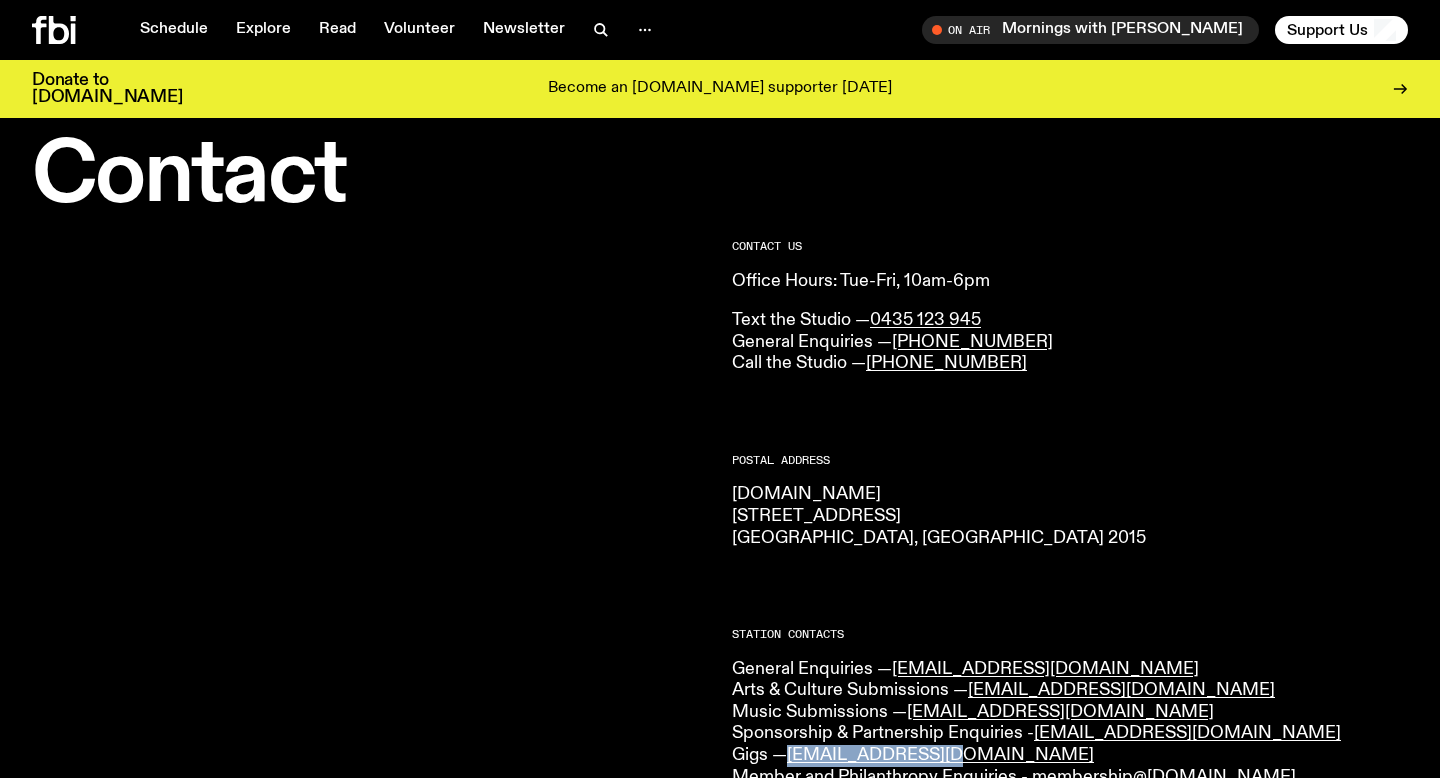 scroll, scrollTop: 0, scrollLeft: 0, axis: both 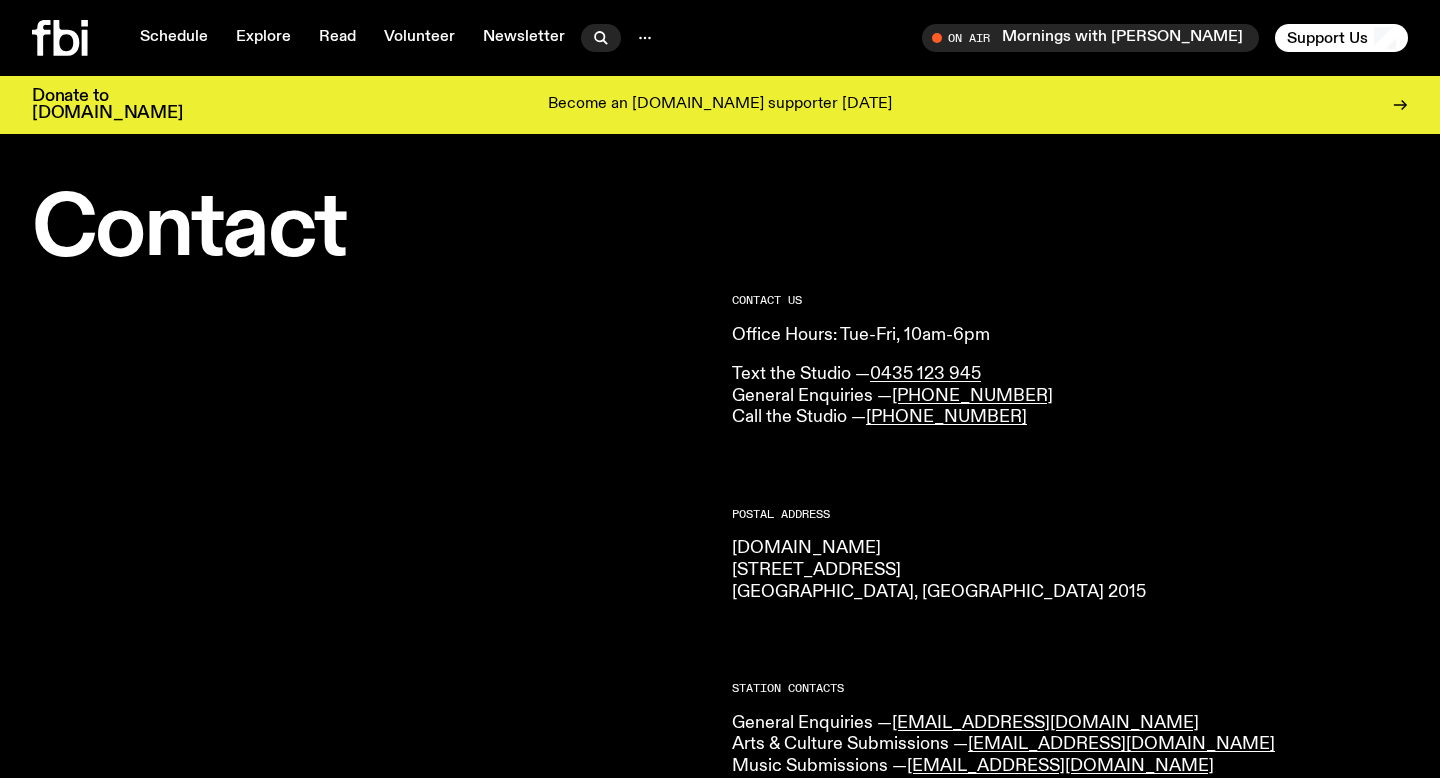 click 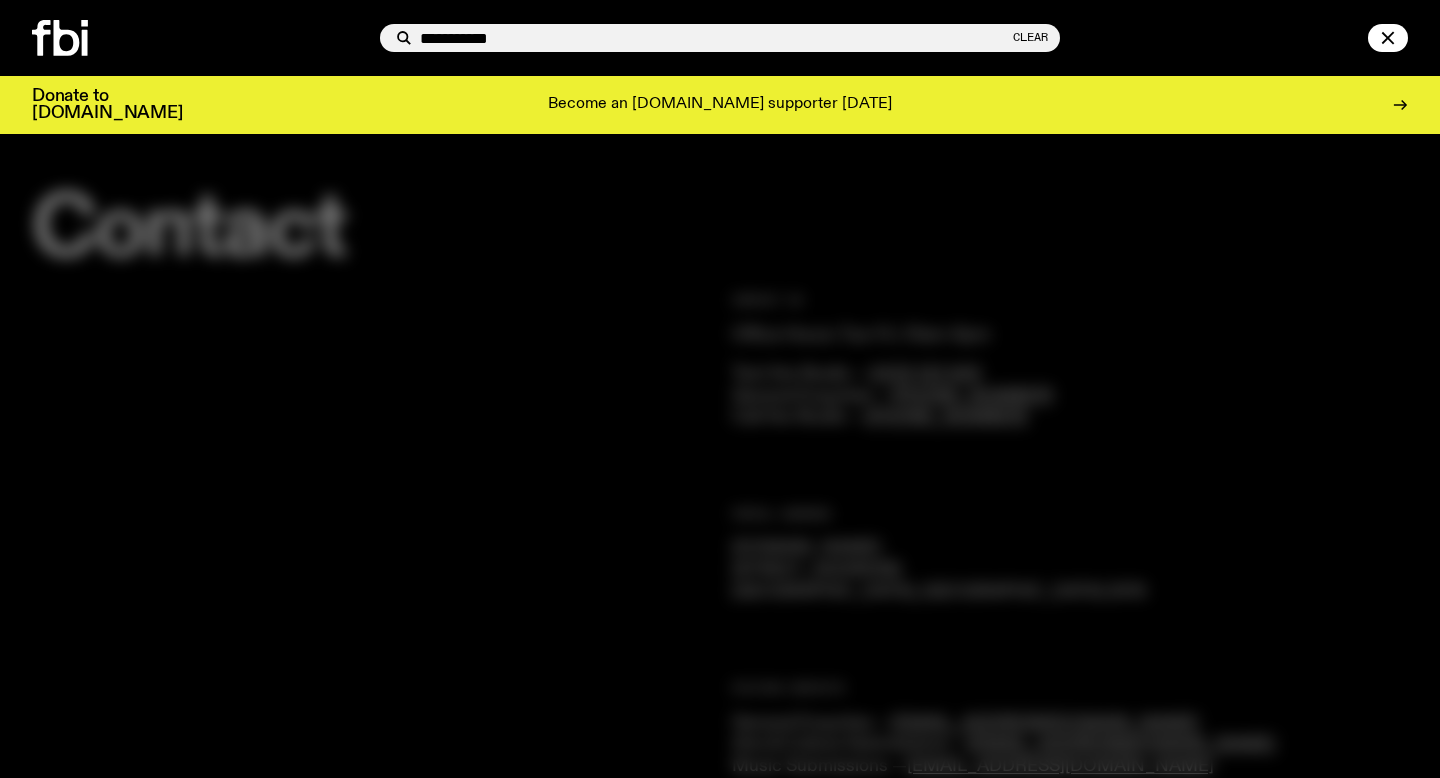 type on "**********" 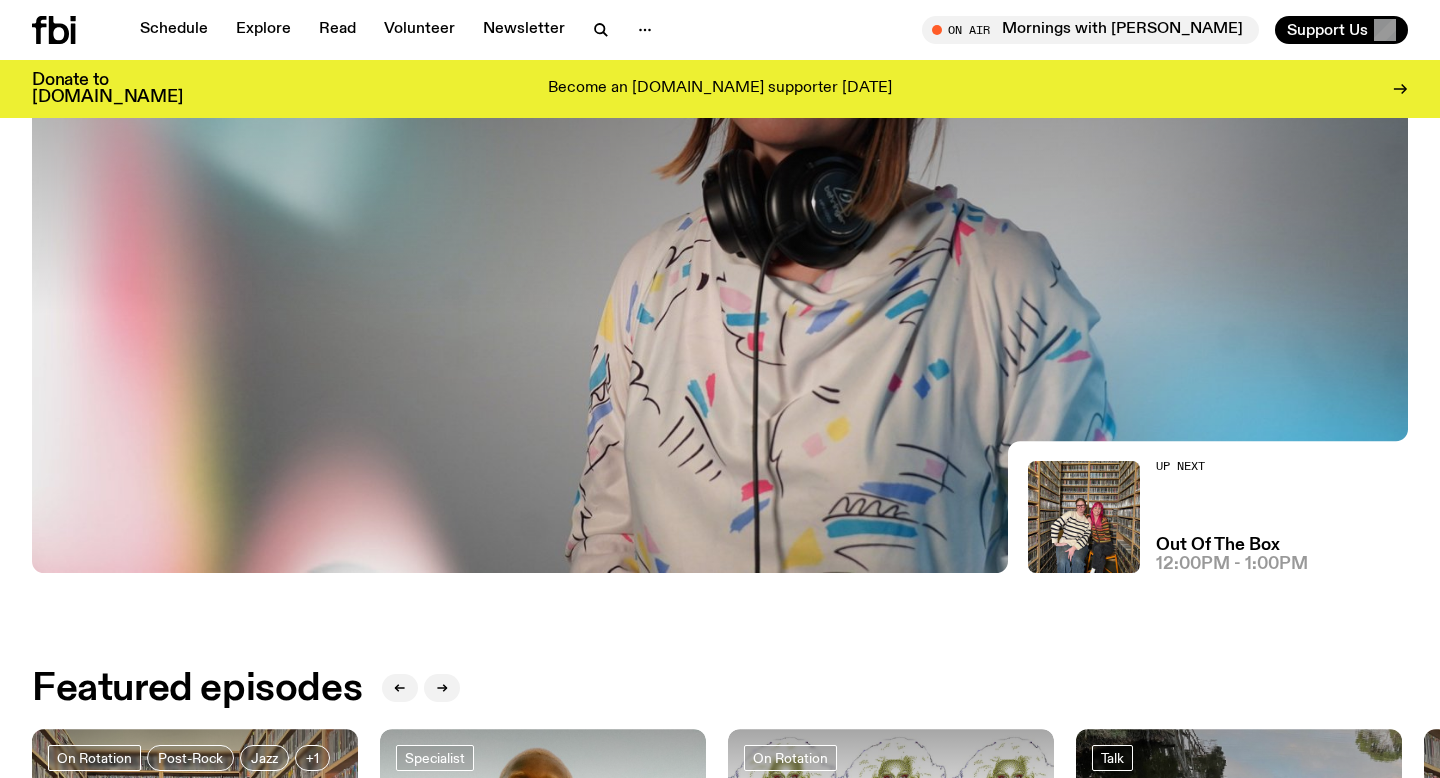 scroll, scrollTop: 480, scrollLeft: 0, axis: vertical 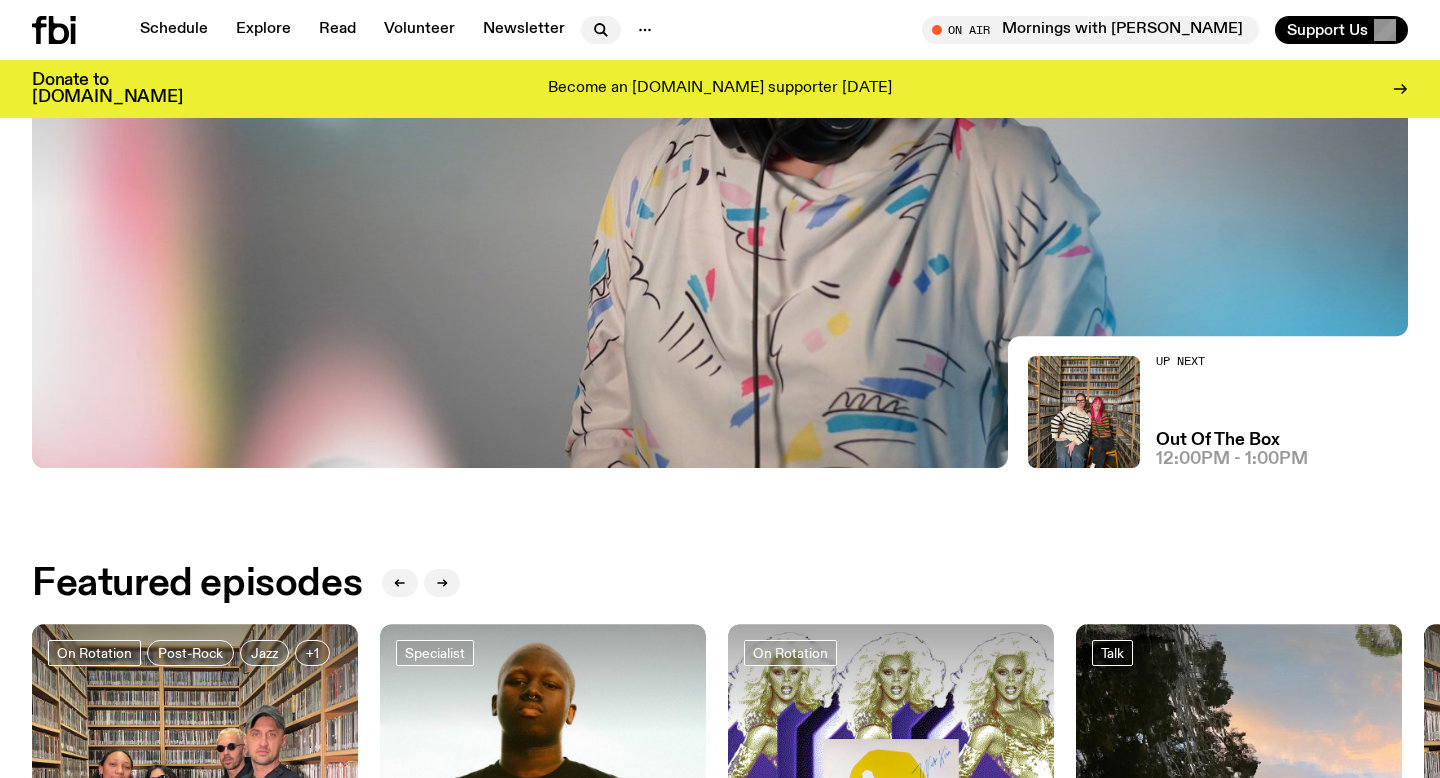 click 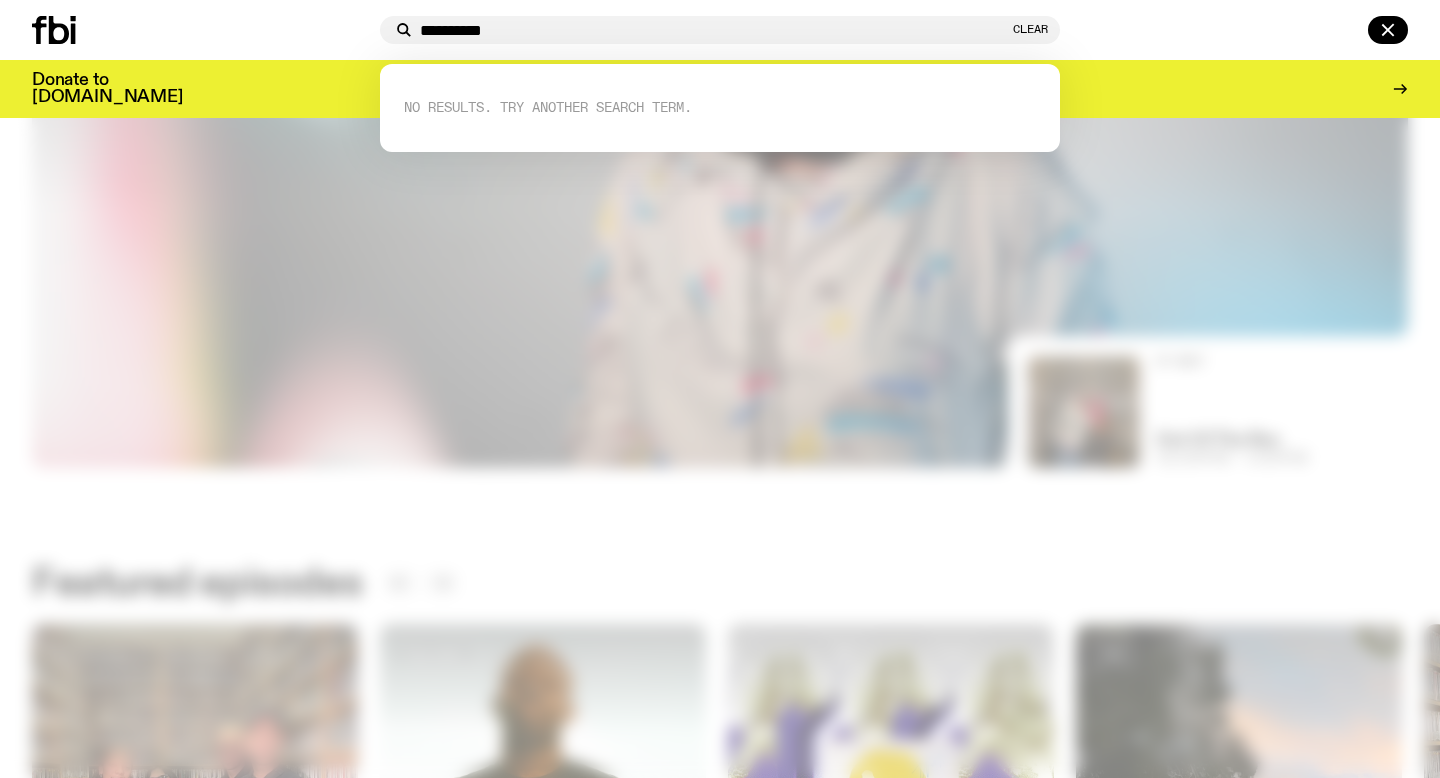 scroll, scrollTop: 479, scrollLeft: 0, axis: vertical 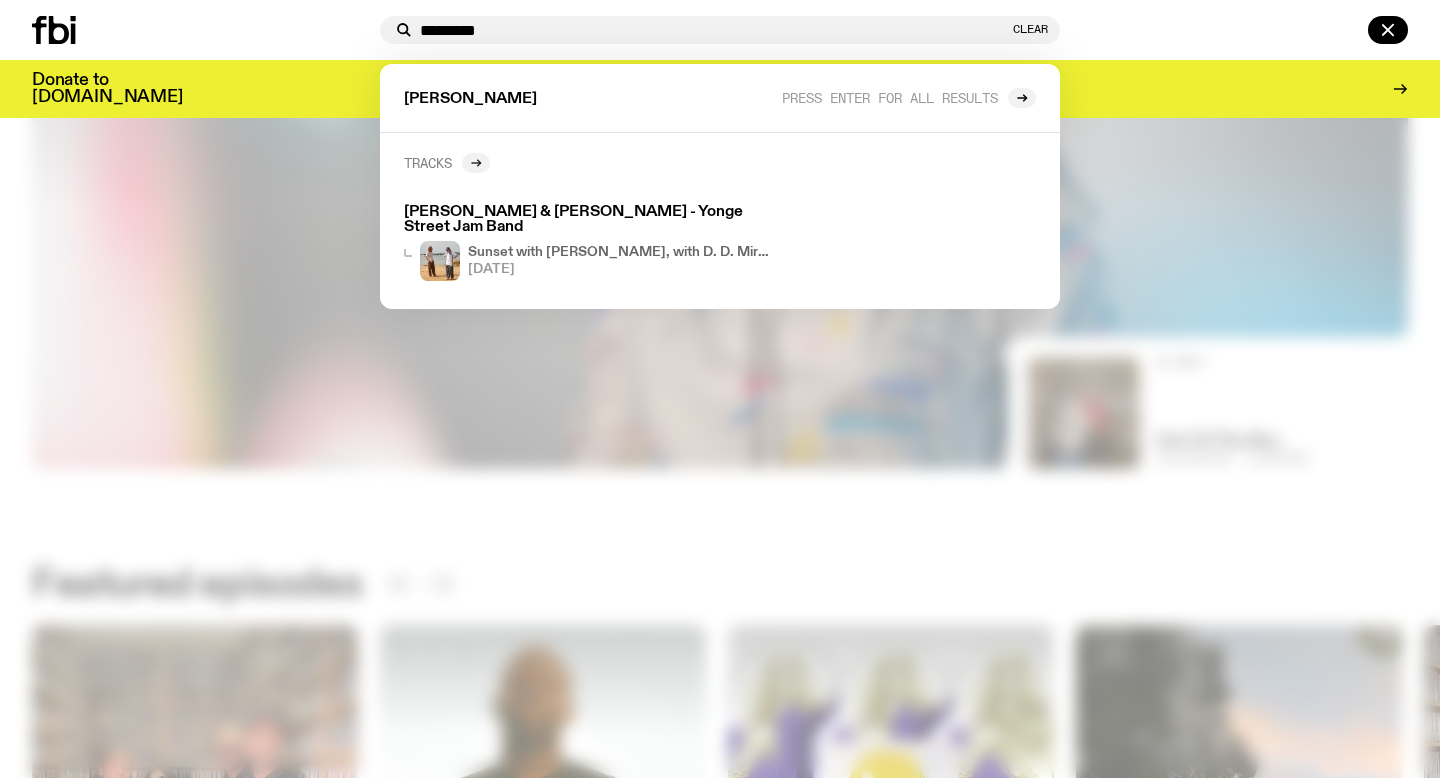 type on "*********" 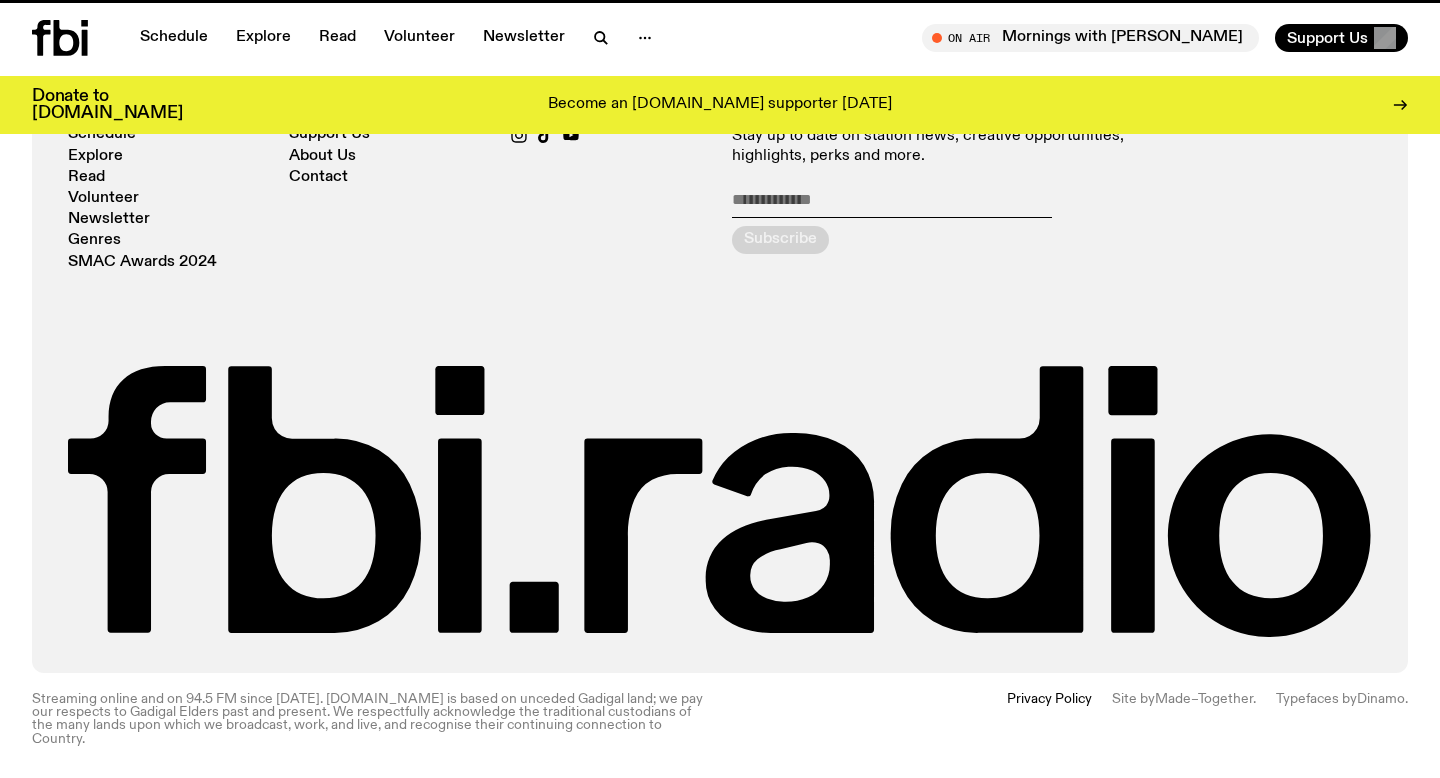 scroll, scrollTop: 0, scrollLeft: 0, axis: both 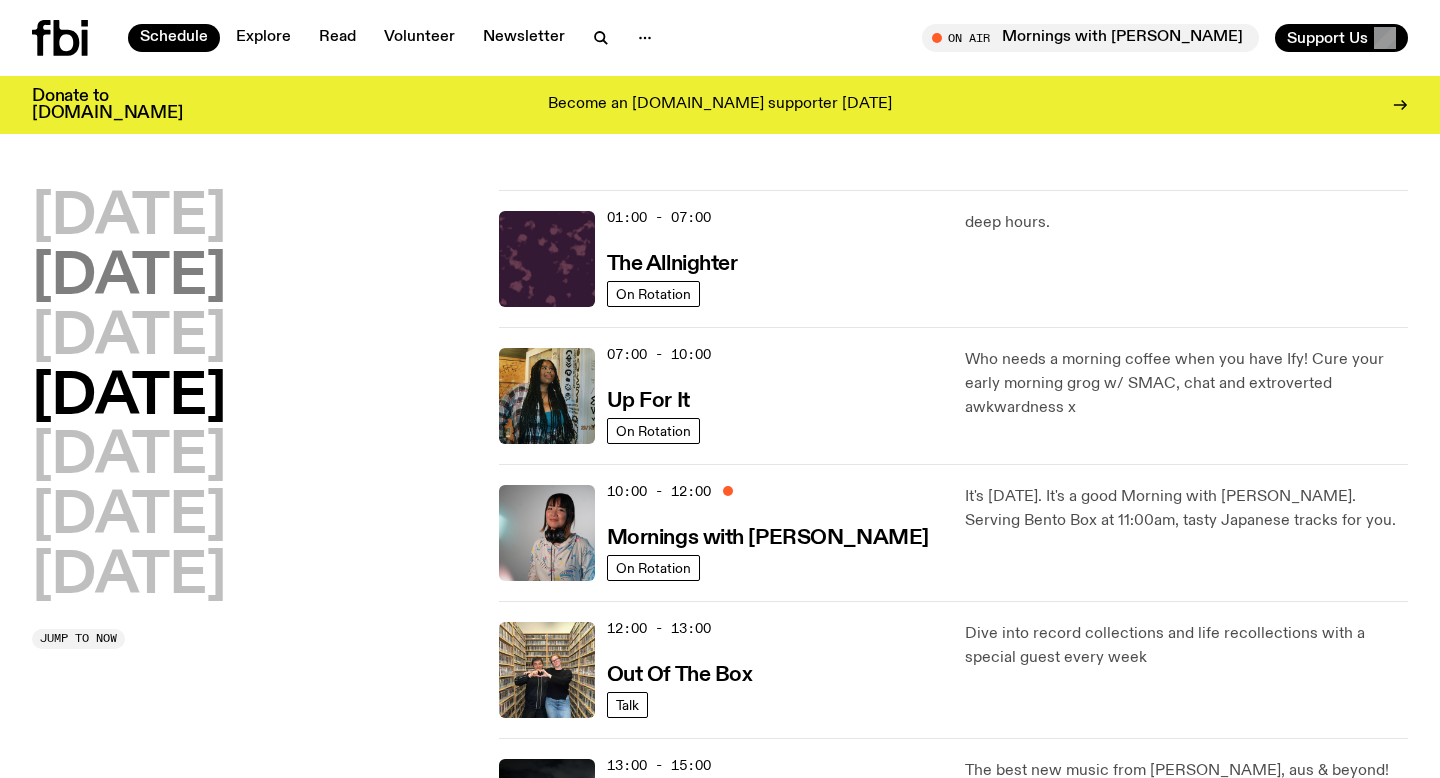 click on "[DATE]" at bounding box center (129, 278) 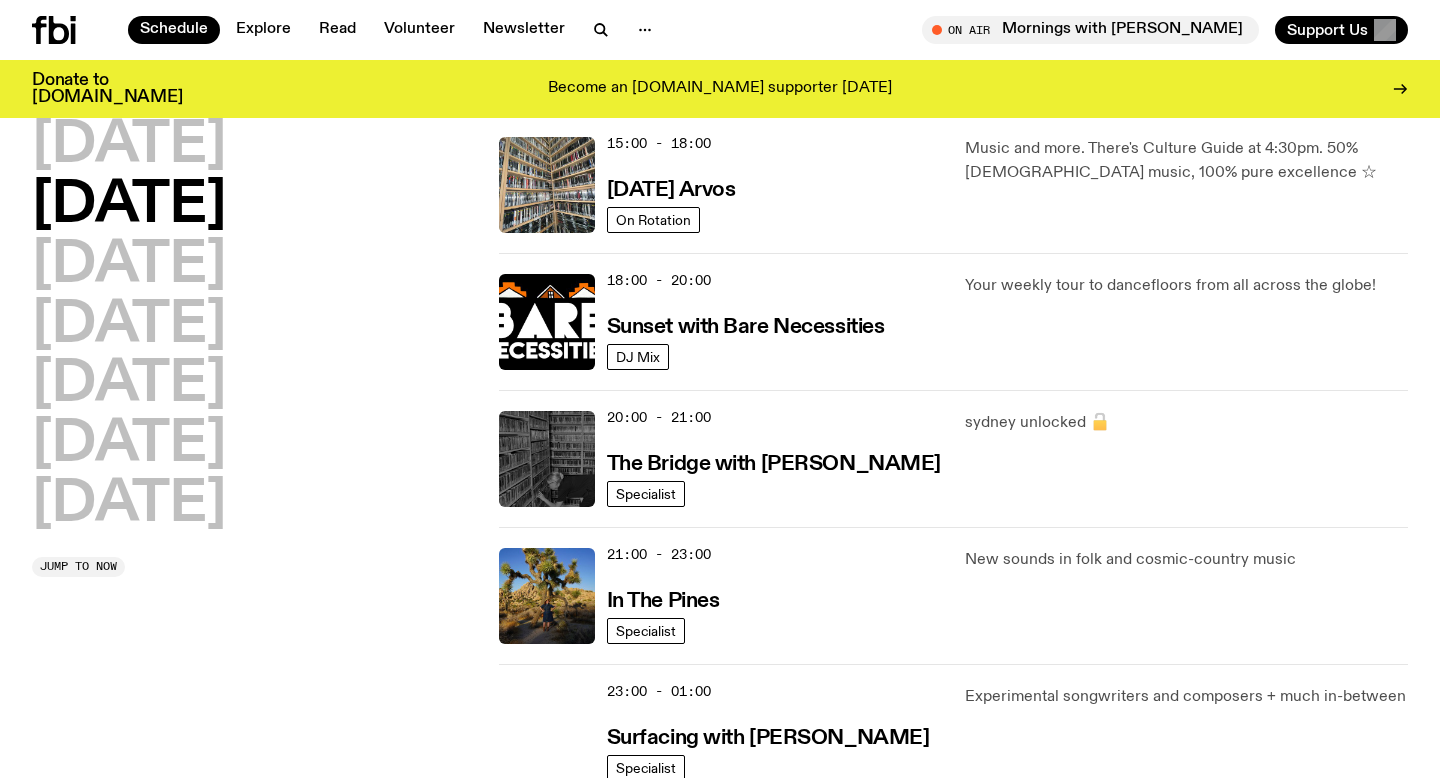 scroll, scrollTop: 751, scrollLeft: 0, axis: vertical 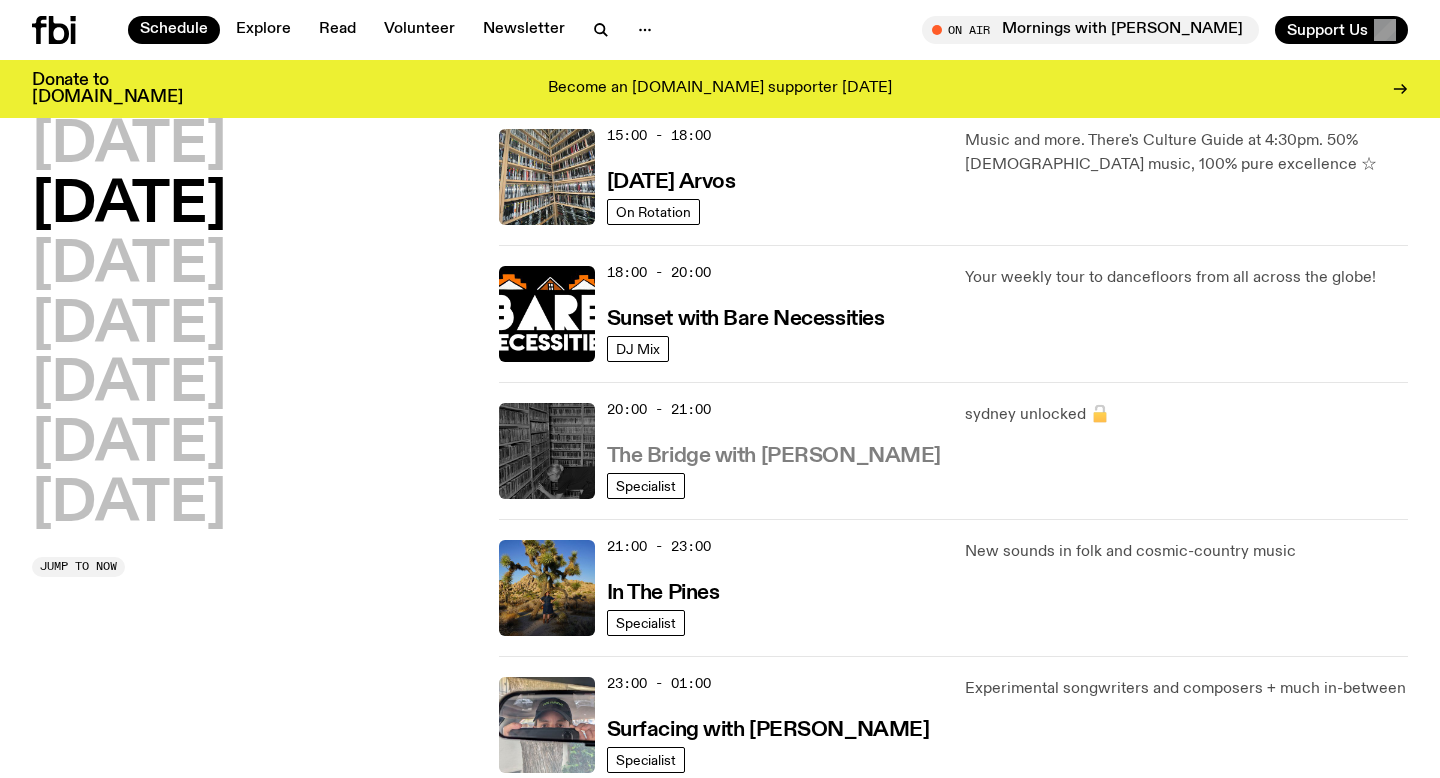 click on "The Bridge with [PERSON_NAME]" at bounding box center [774, 456] 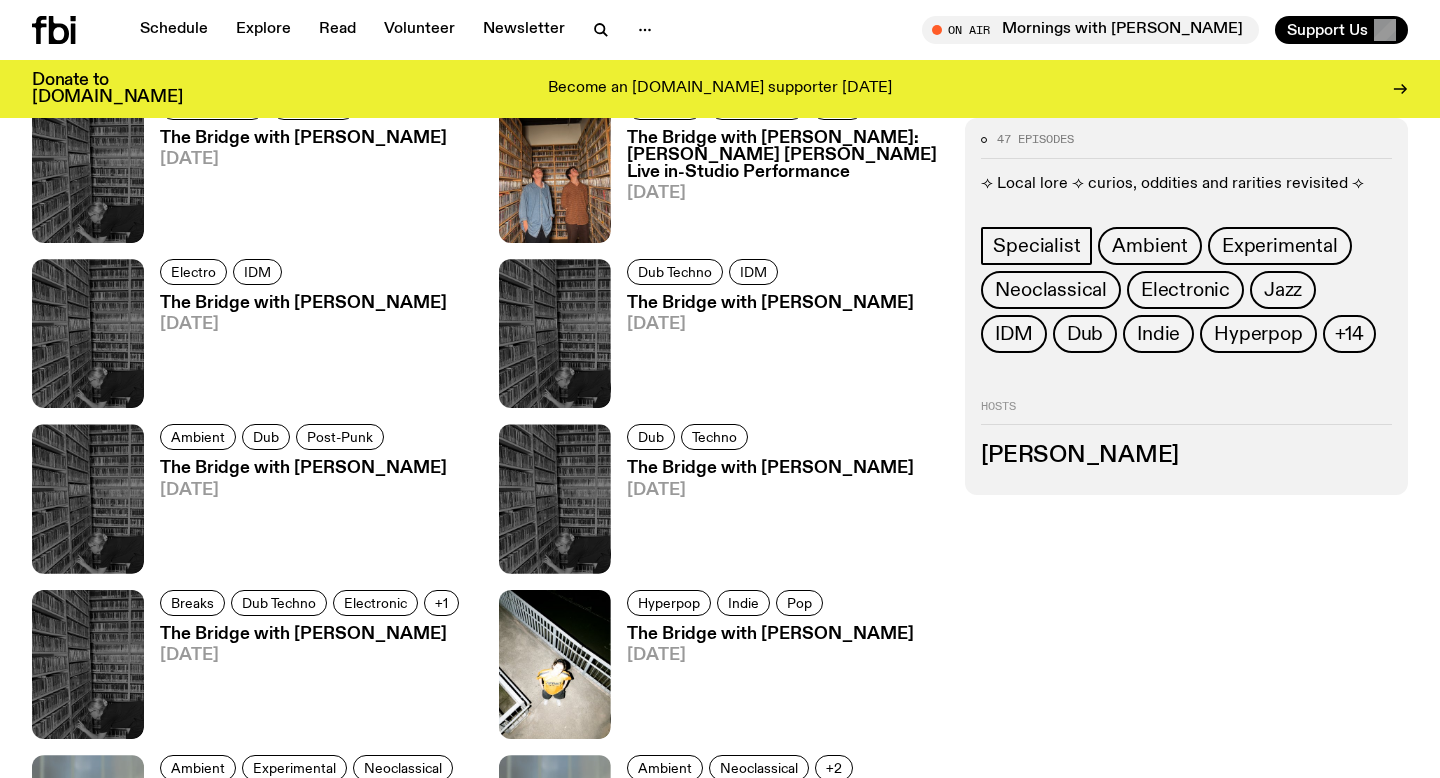 scroll, scrollTop: 1963, scrollLeft: 0, axis: vertical 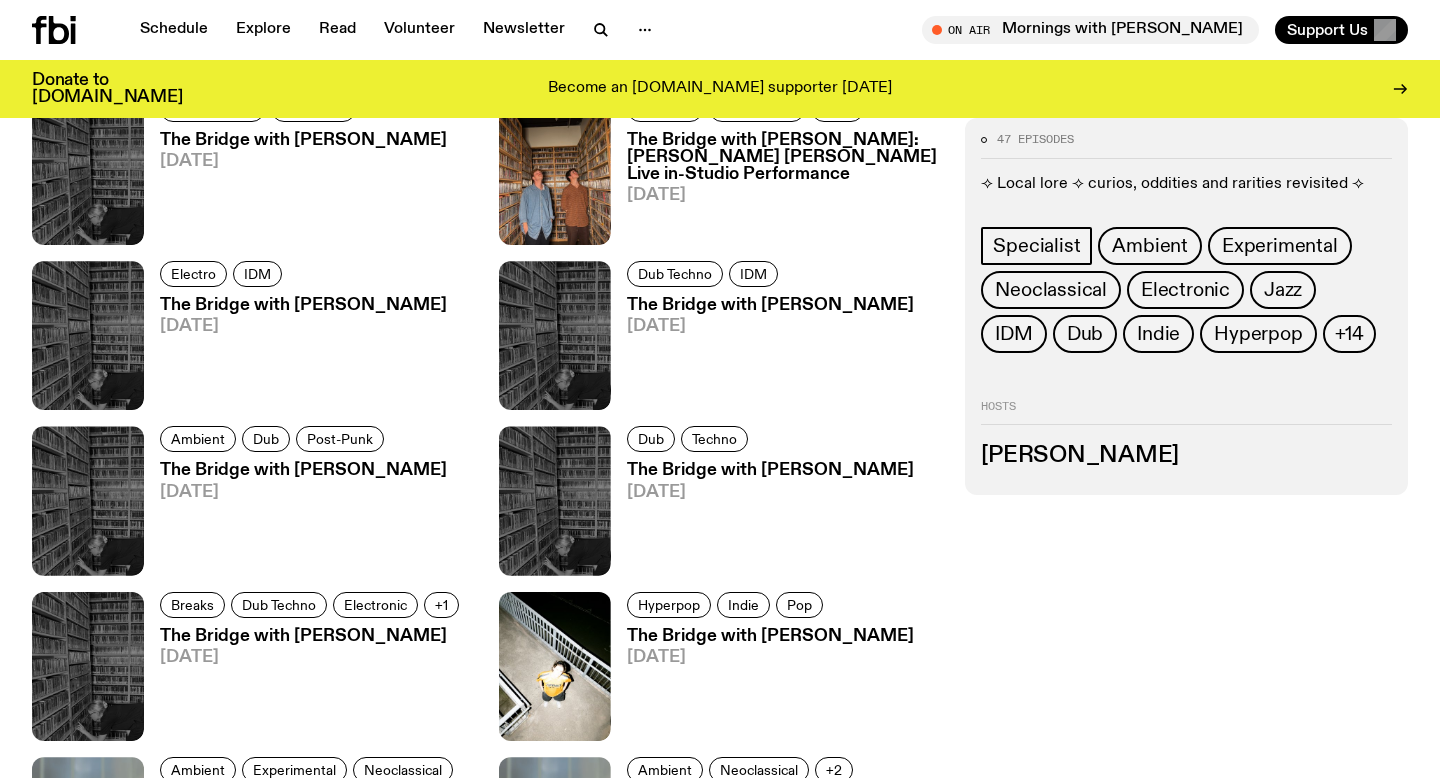 click on "The Bridge with [PERSON_NAME]" at bounding box center (770, 305) 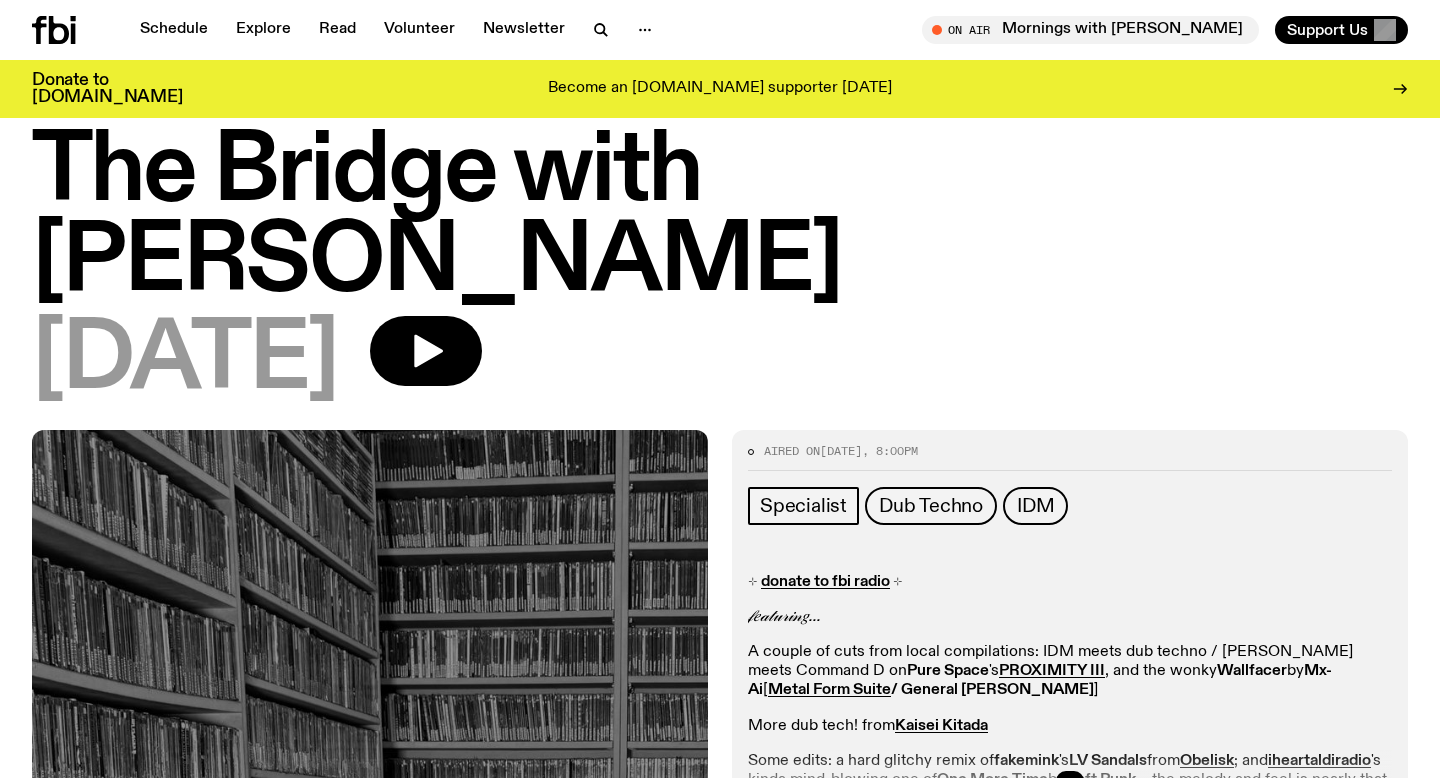 scroll, scrollTop: 0, scrollLeft: 0, axis: both 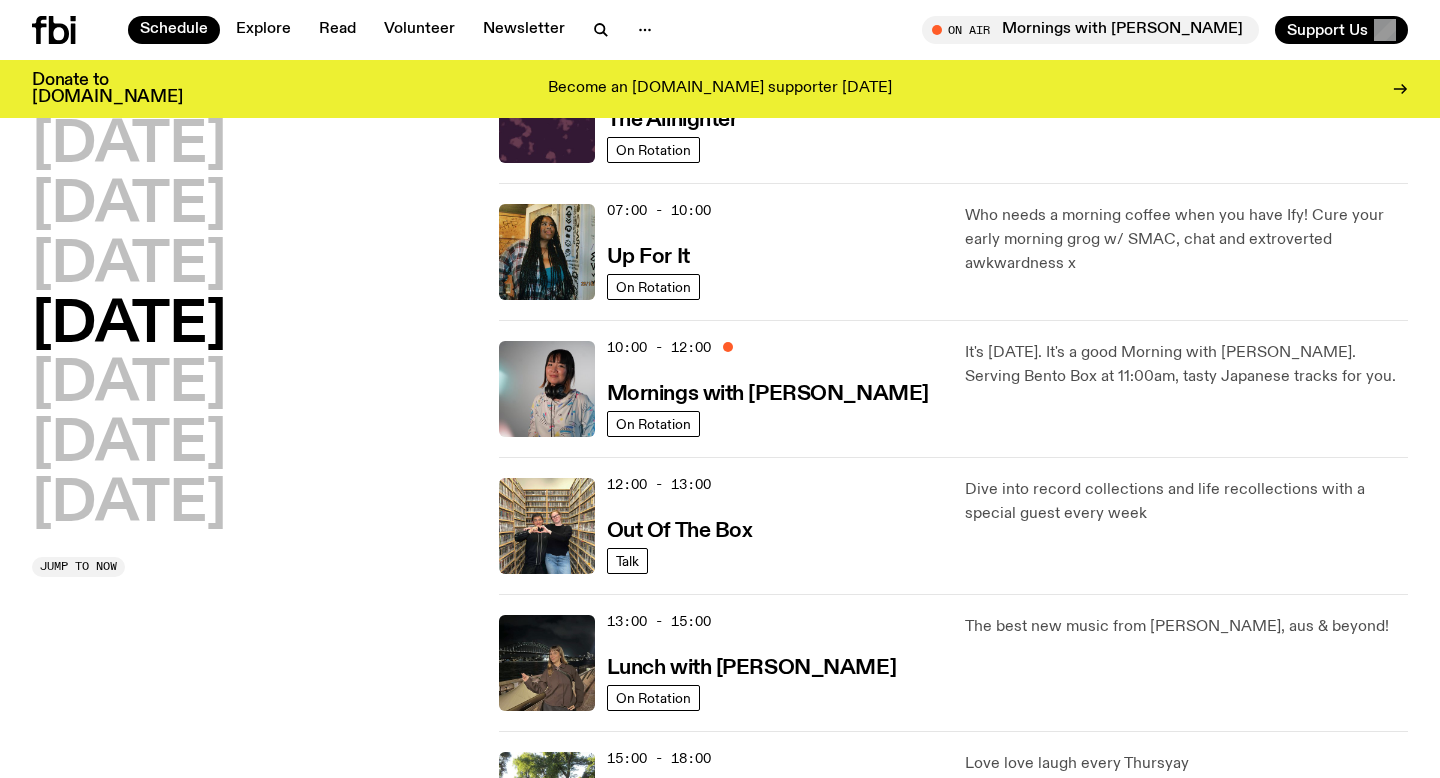 click on "07:00 - 10:00" at bounding box center [659, 210] 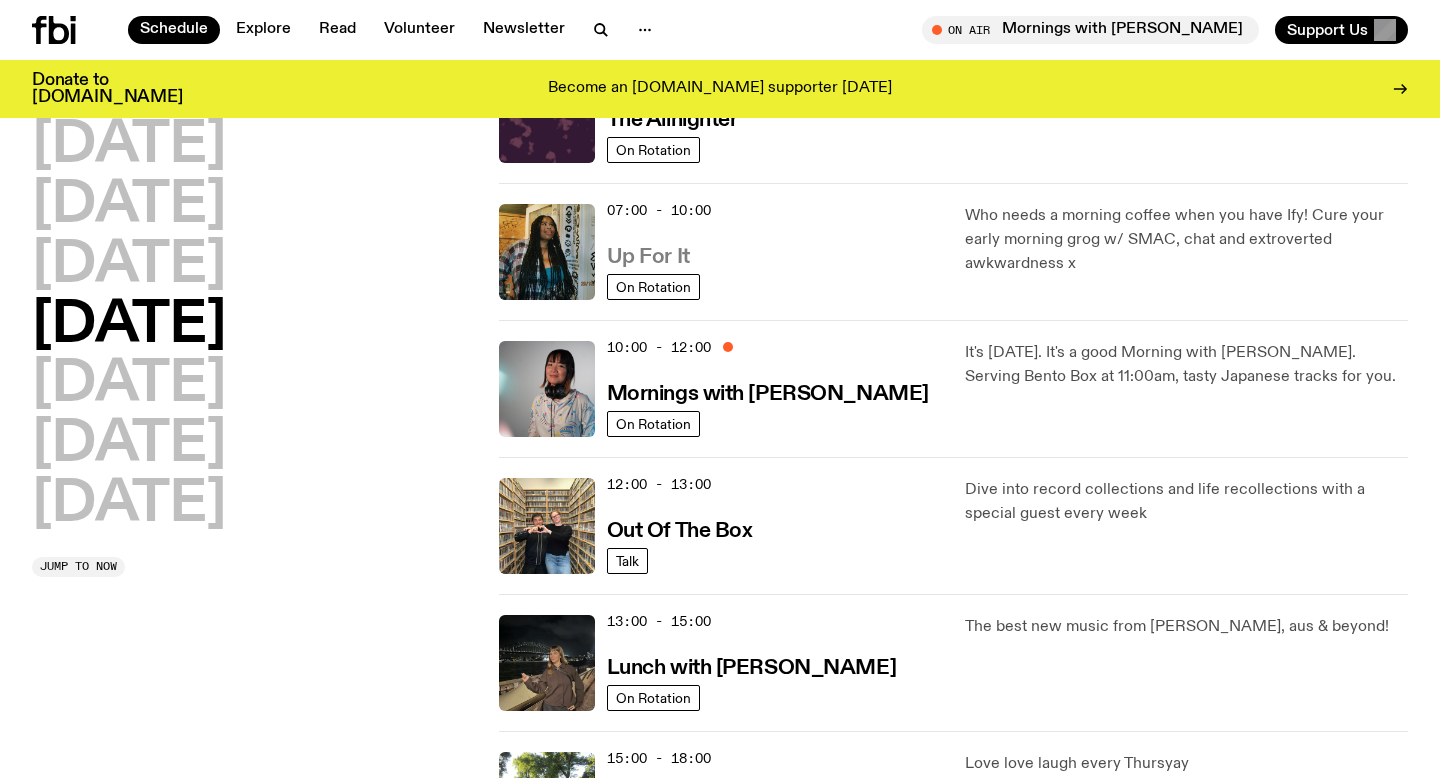 click on "Up For It" at bounding box center [648, 257] 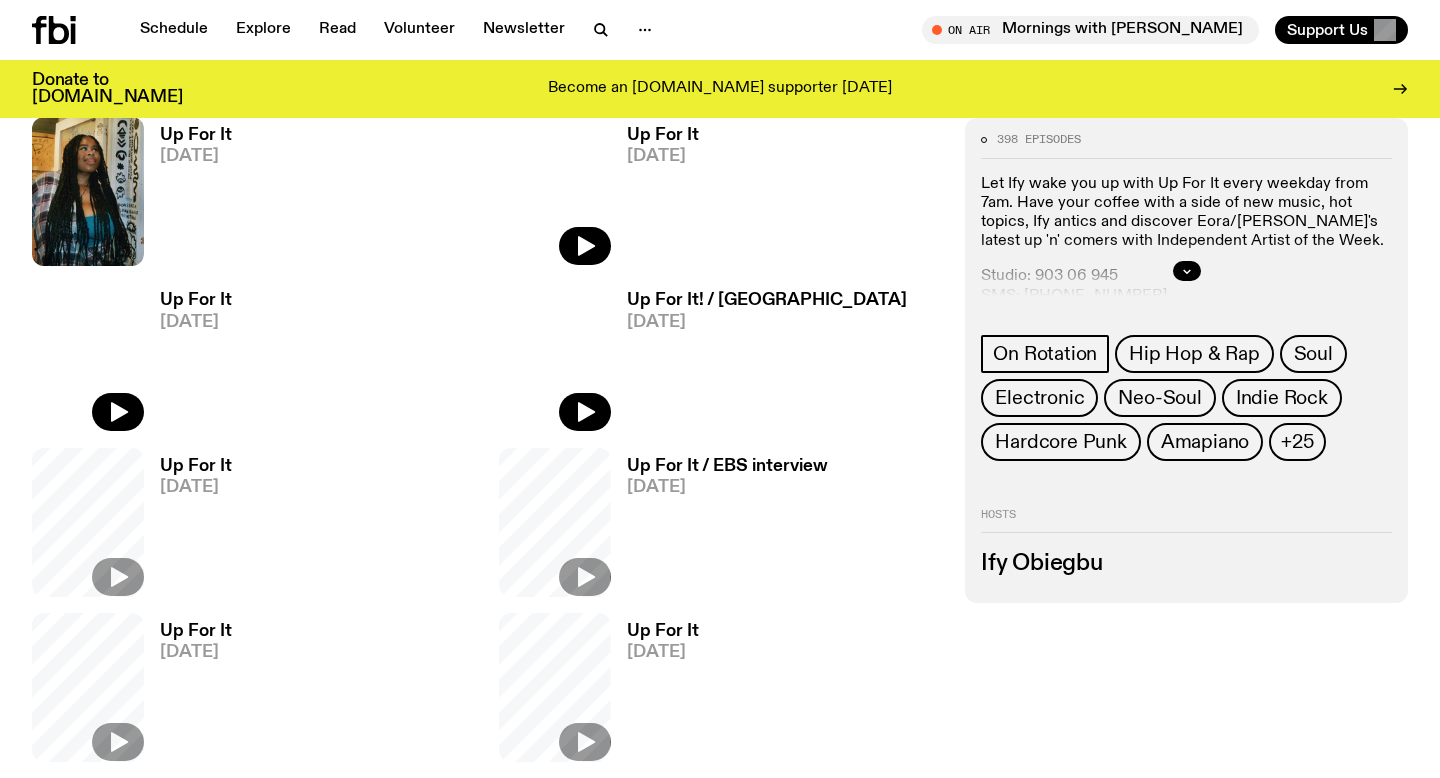 scroll, scrollTop: 3192, scrollLeft: 0, axis: vertical 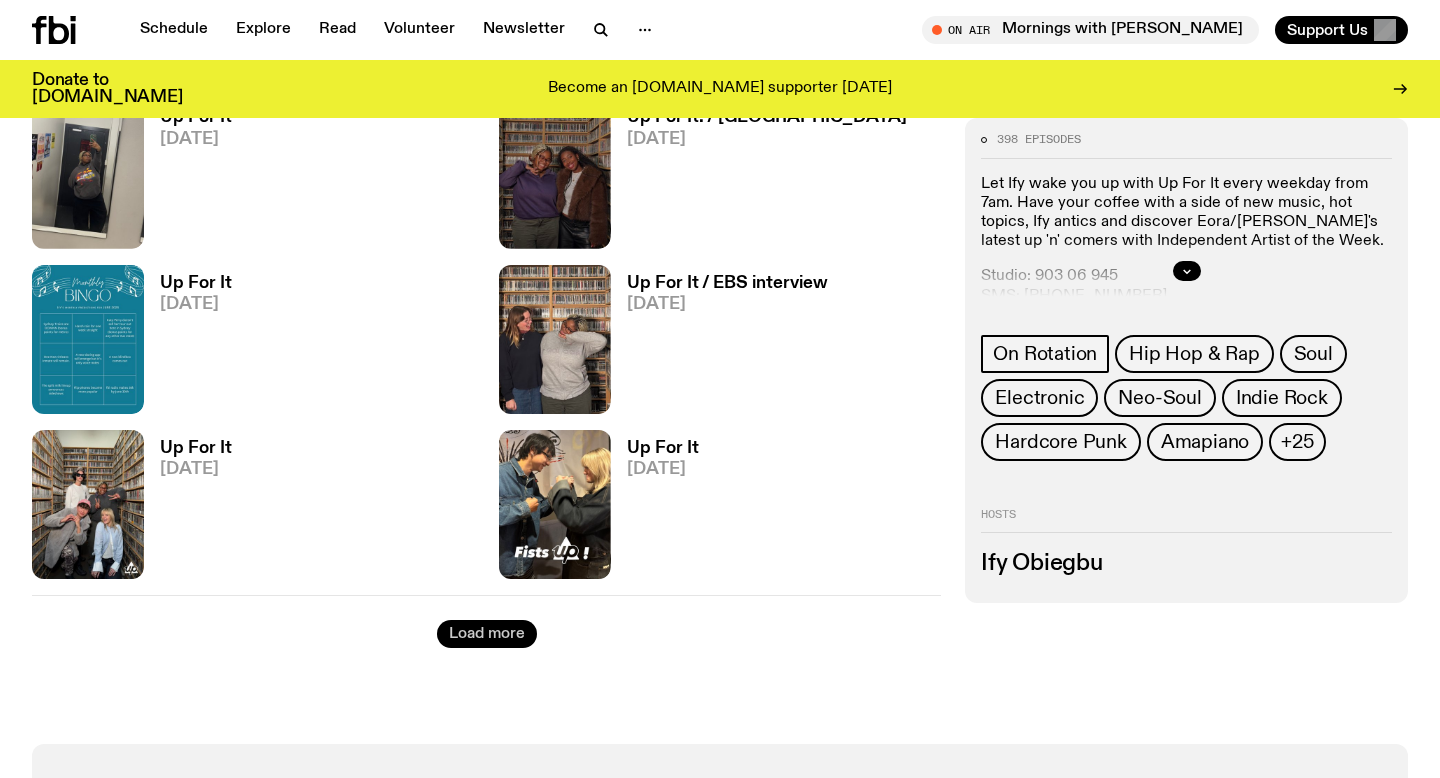 click on "Load more" at bounding box center [487, 634] 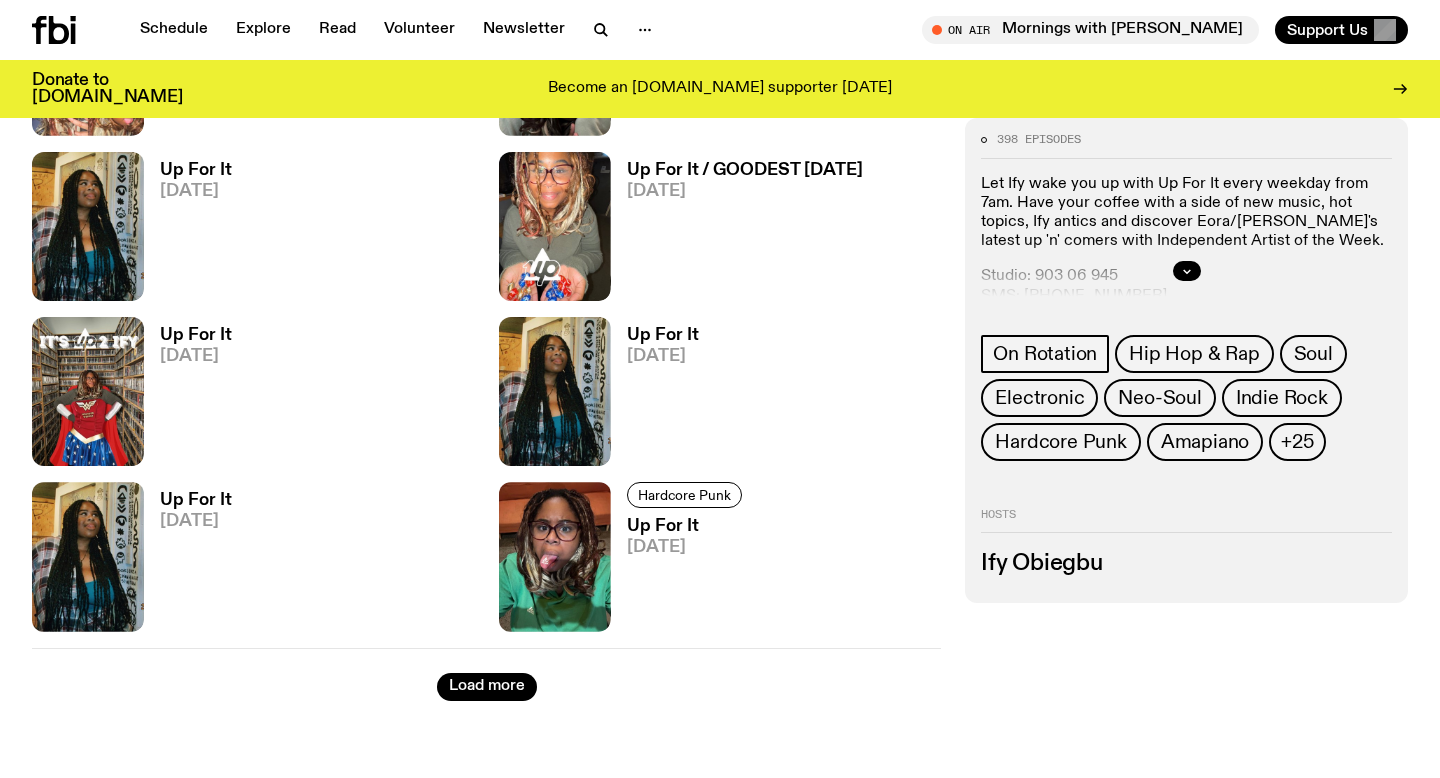 scroll, scrollTop: 5865, scrollLeft: 0, axis: vertical 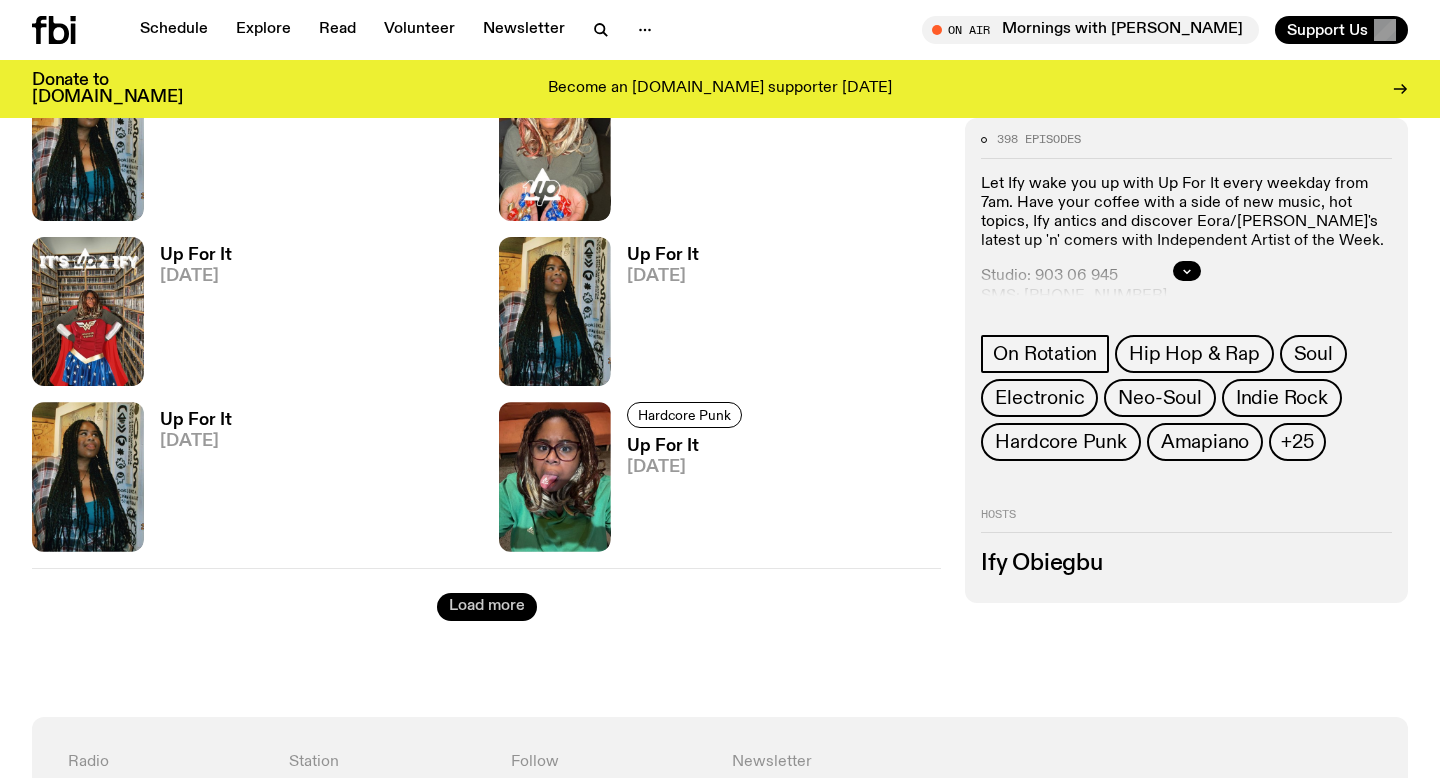 click on "Load more" at bounding box center (487, 607) 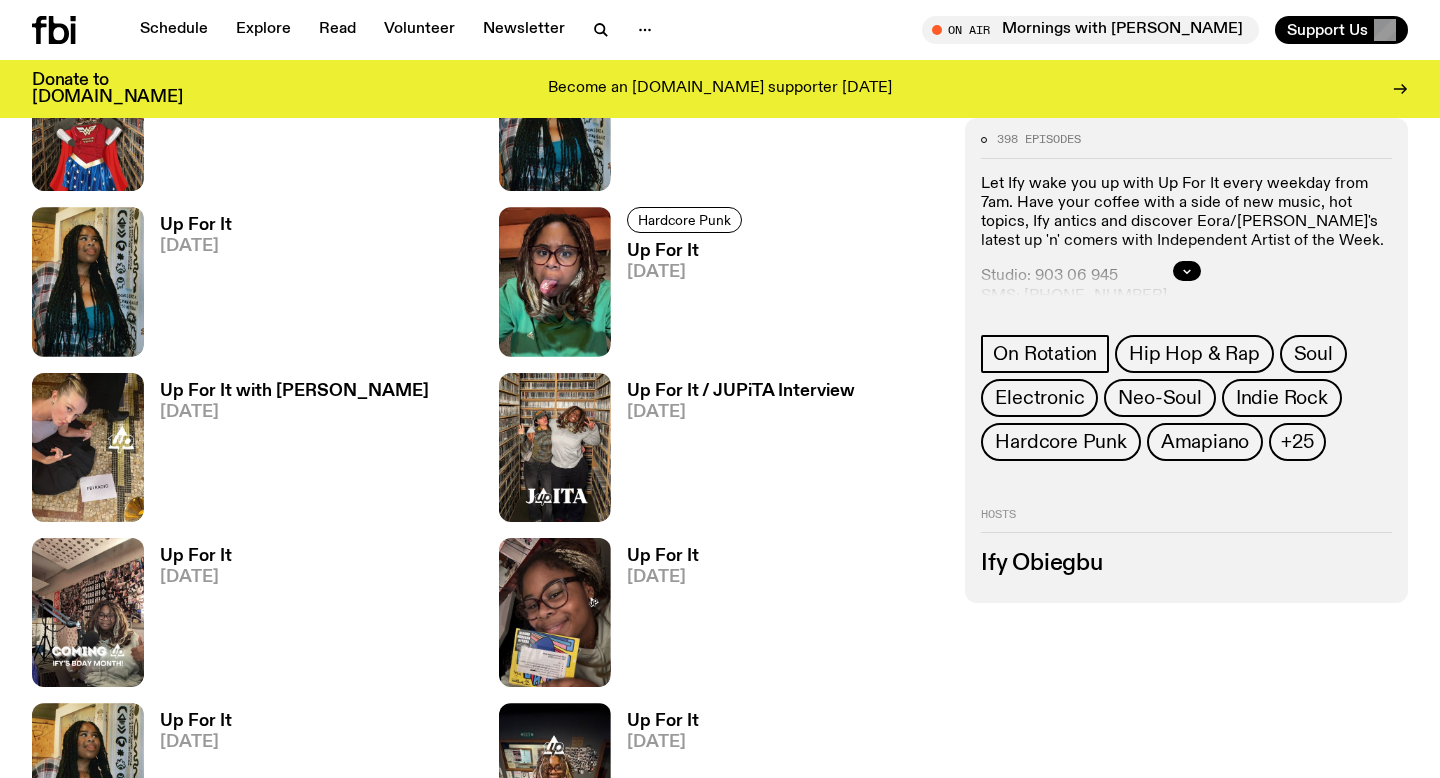 scroll, scrollTop: 6069, scrollLeft: 0, axis: vertical 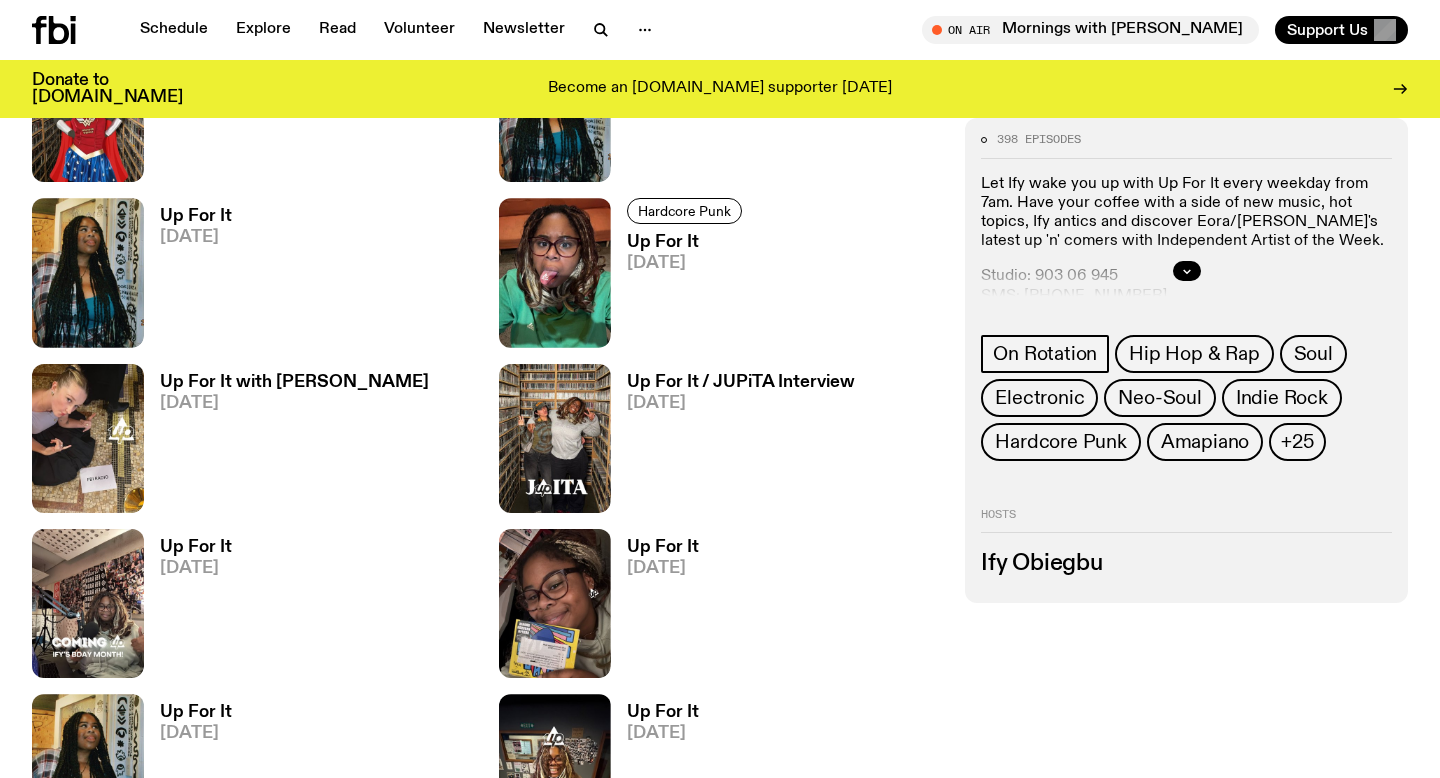 click on "Up For It" at bounding box center [663, 547] 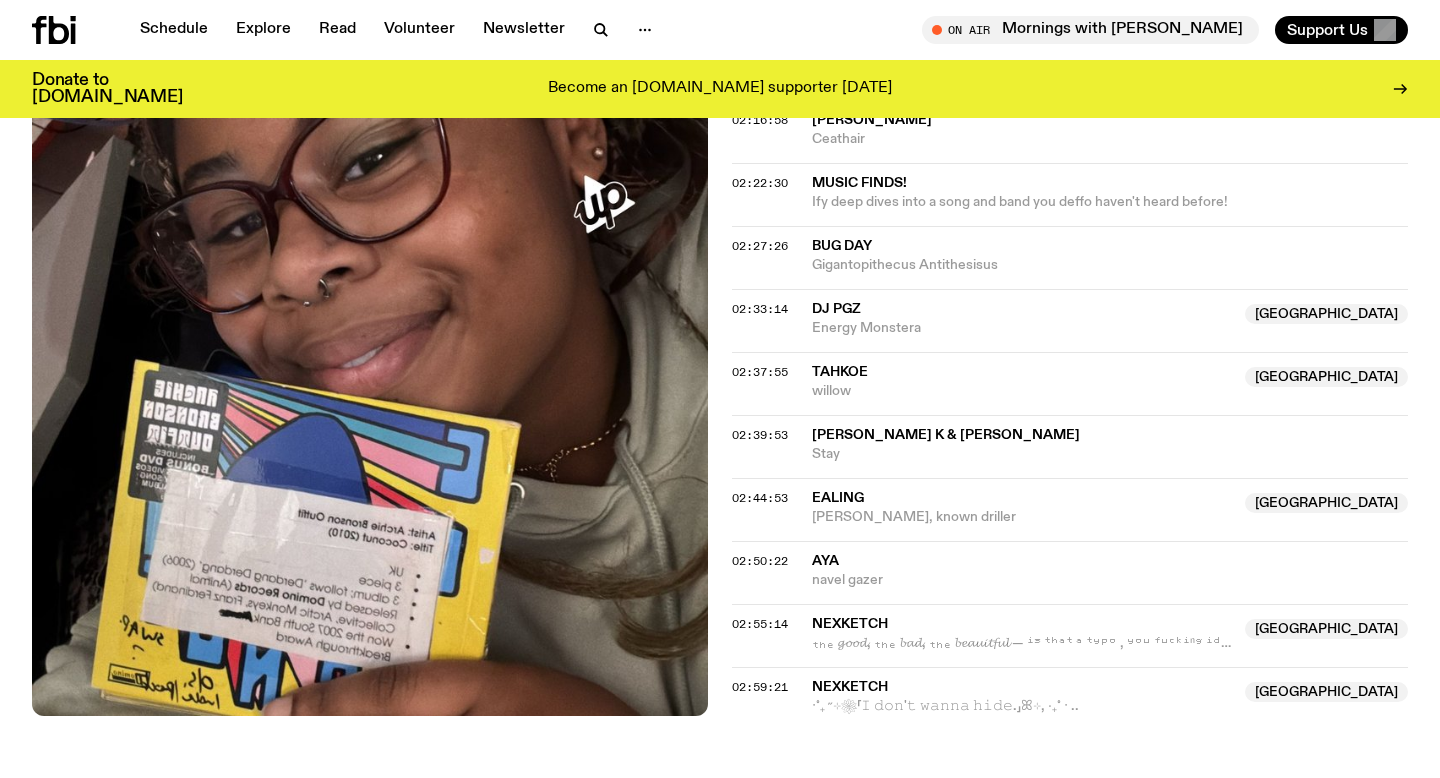 scroll, scrollTop: 2293, scrollLeft: 0, axis: vertical 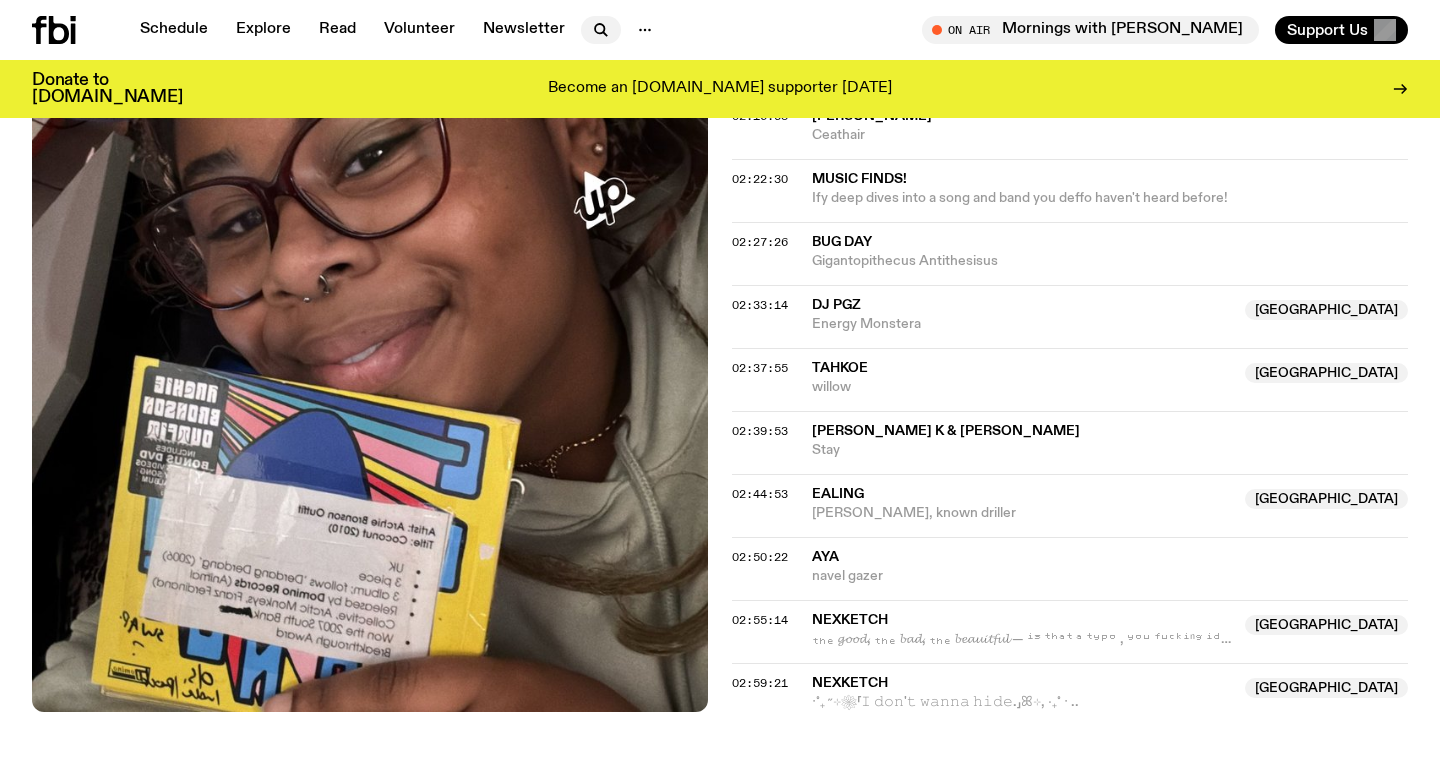 click 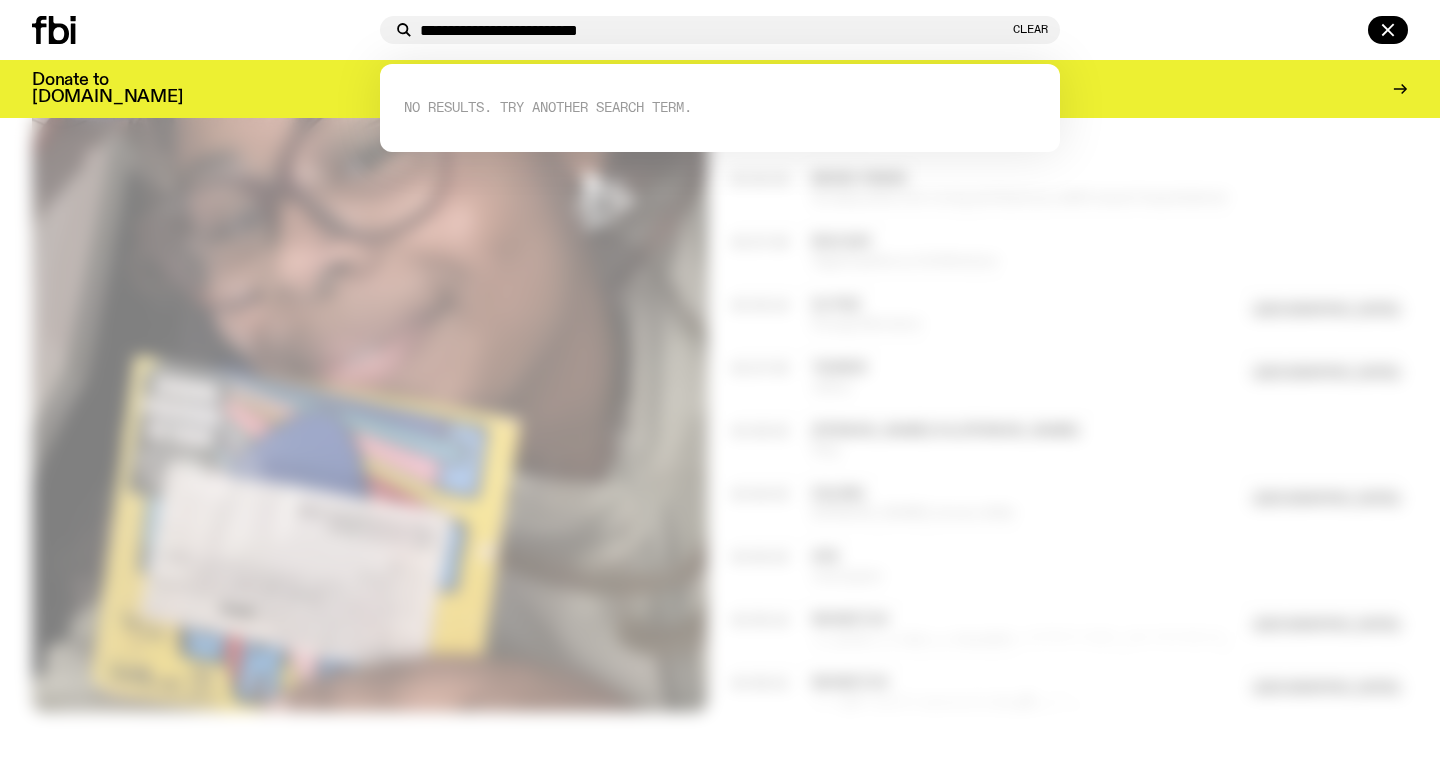 type on "**********" 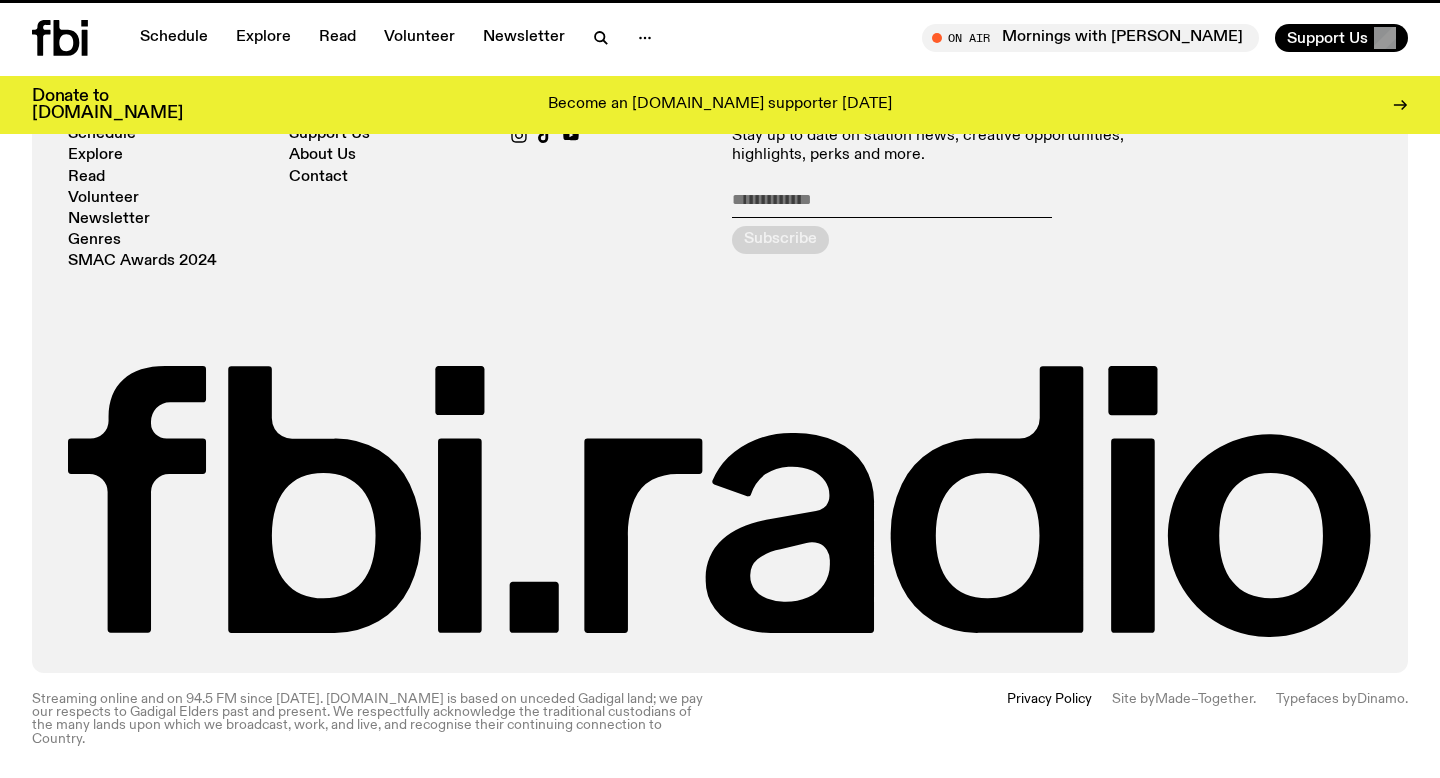 scroll, scrollTop: 0, scrollLeft: 0, axis: both 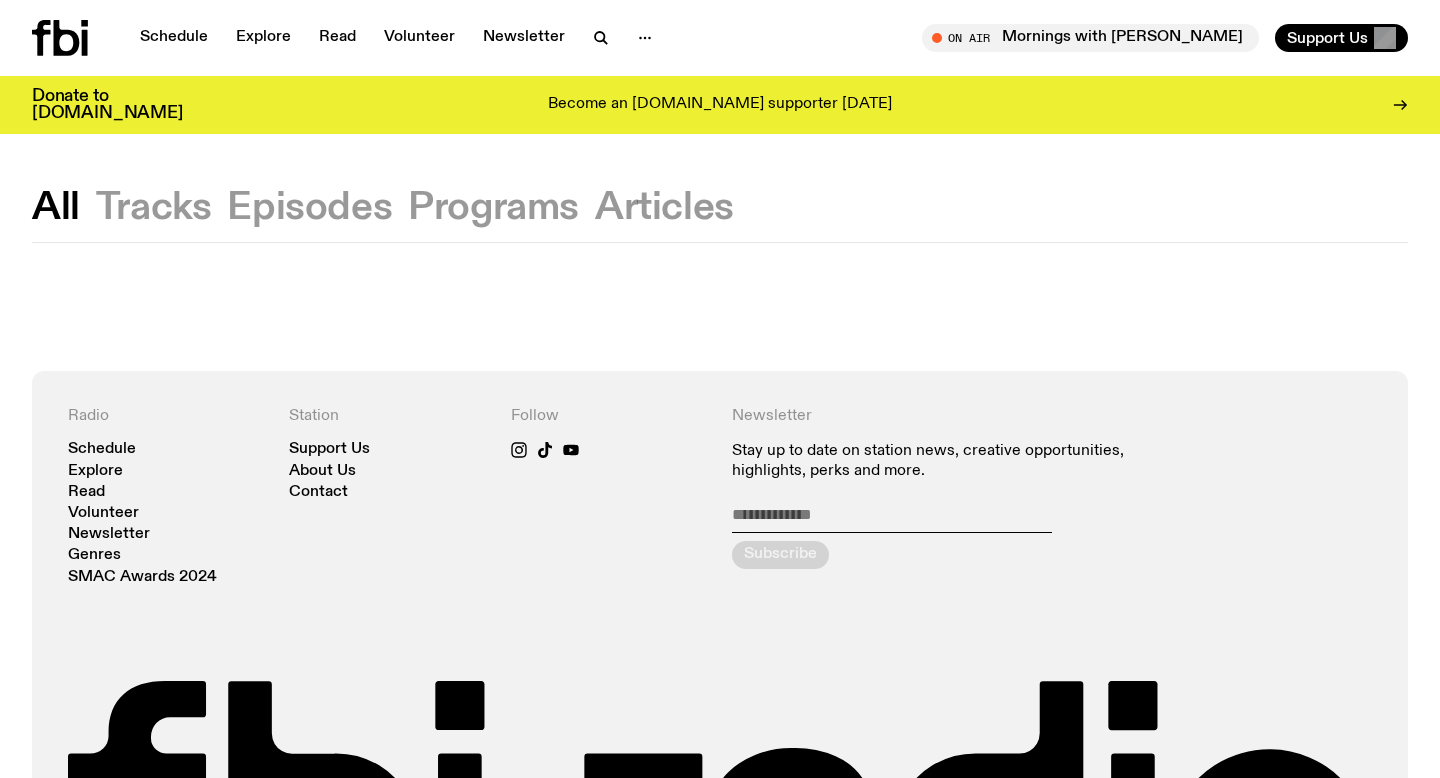 click on "Tracks" 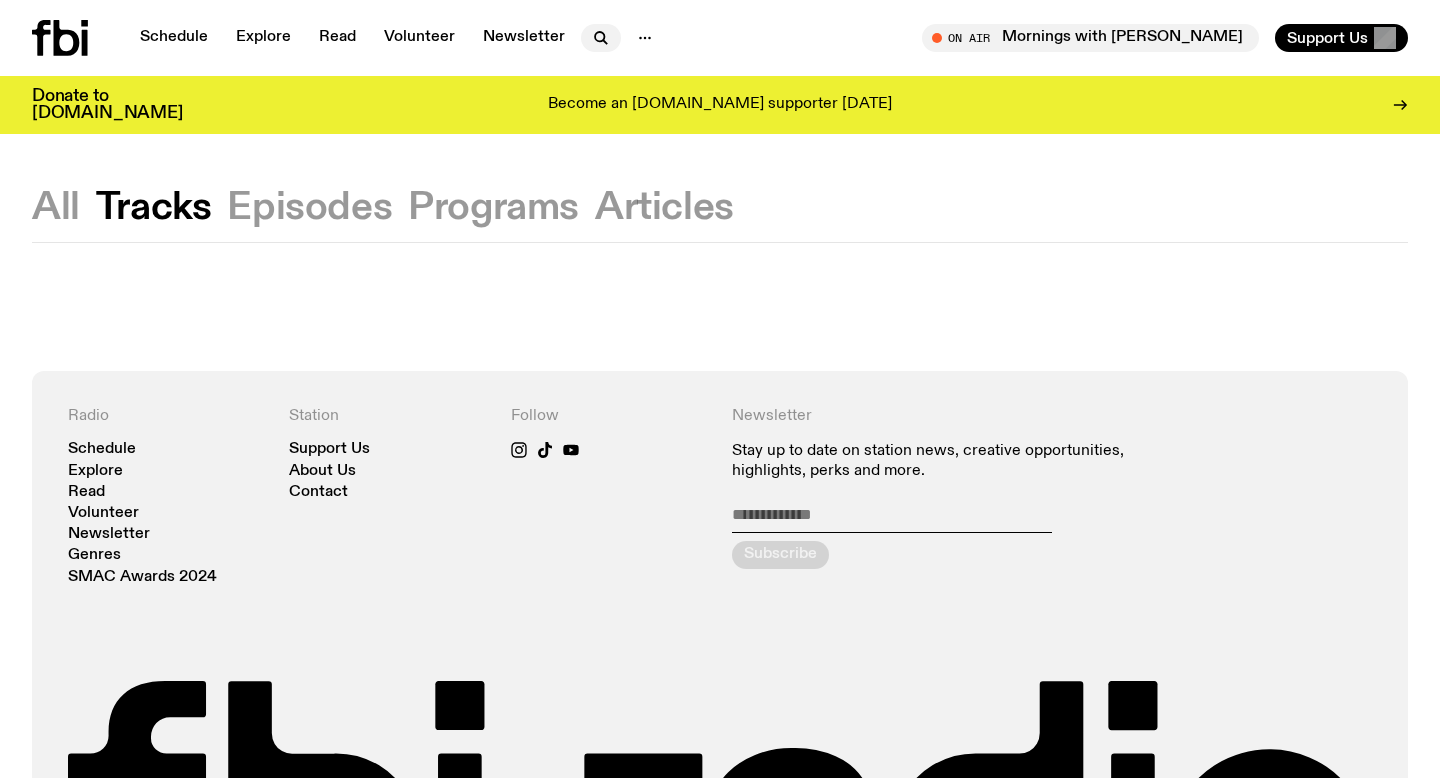 click 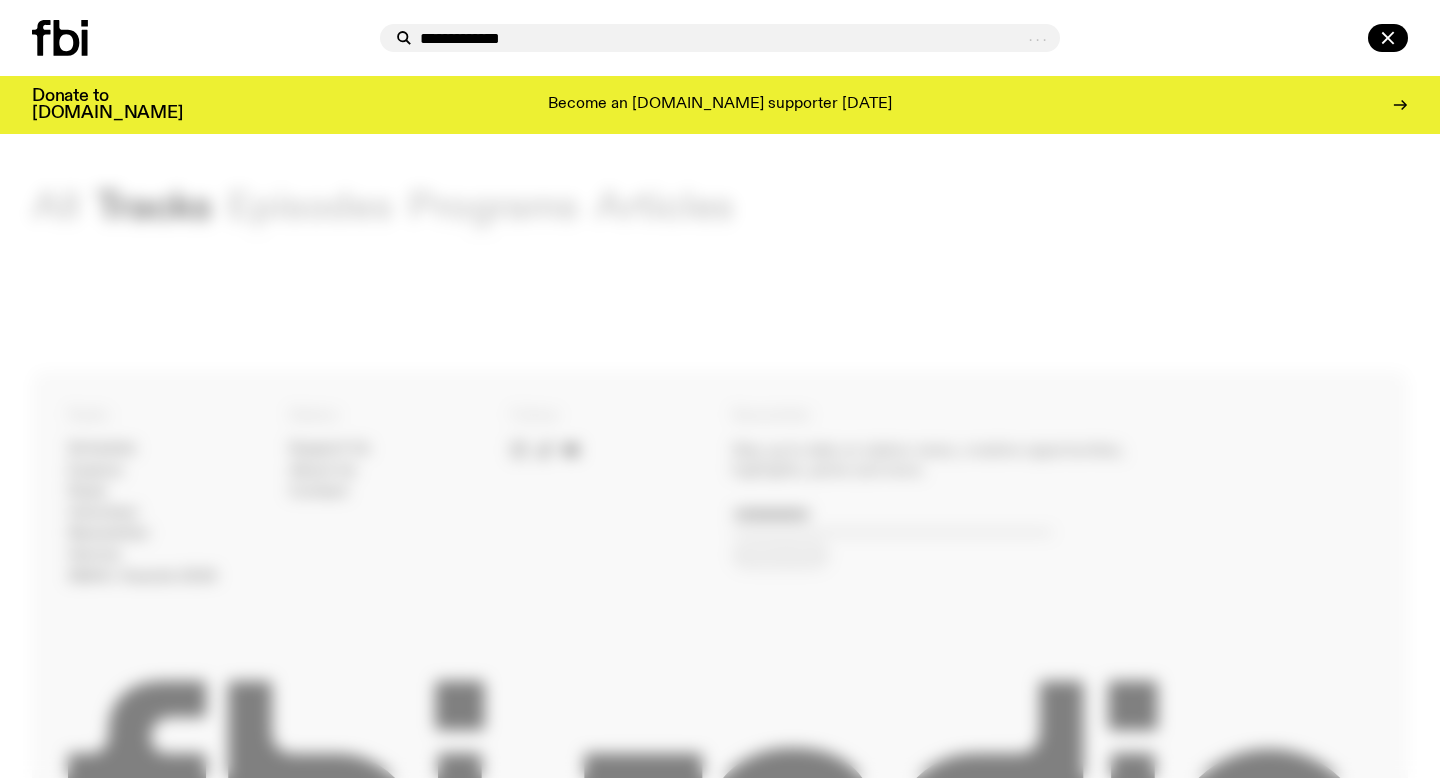 type on "**********" 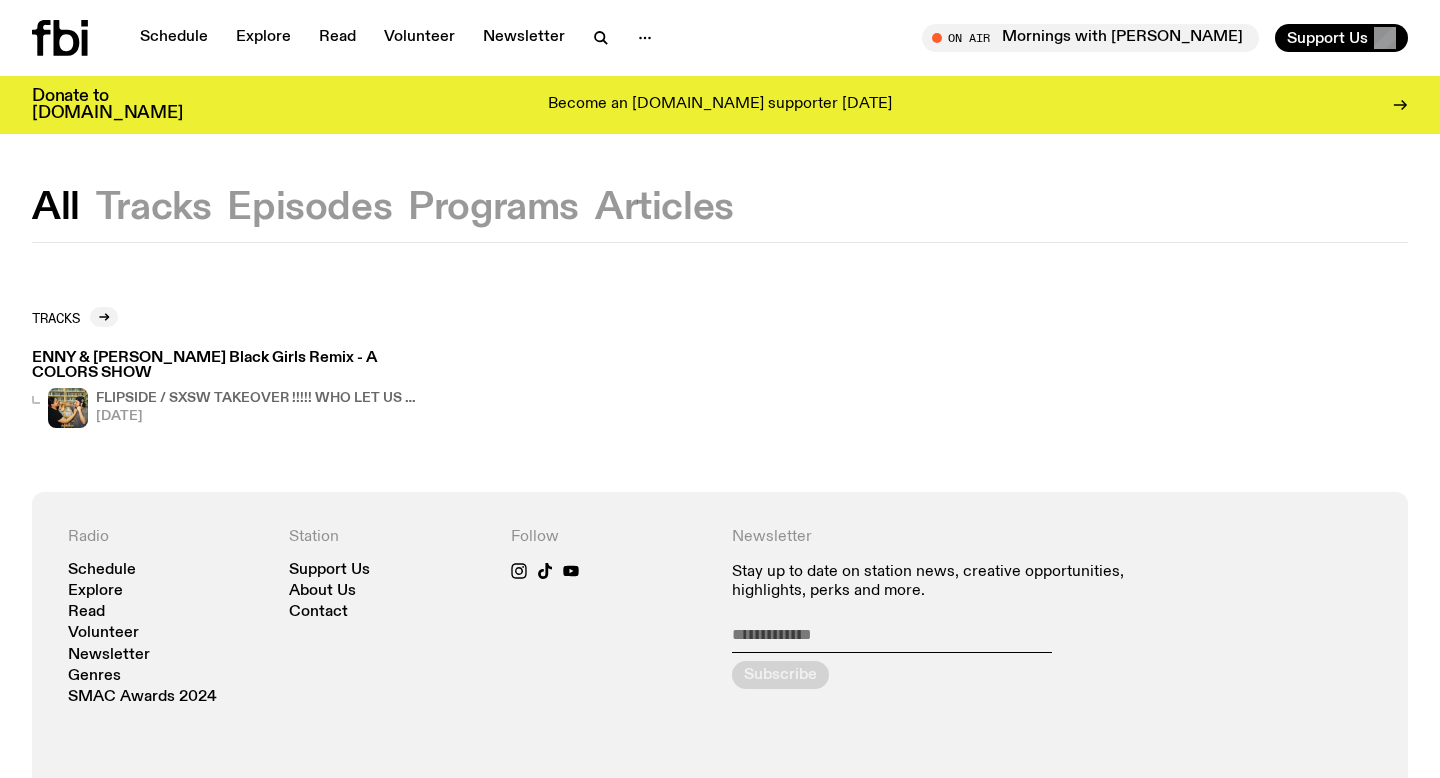 click on "ENNY & [PERSON_NAME] Black Girls Remix - A COLORS SHOW" at bounding box center [224, 366] 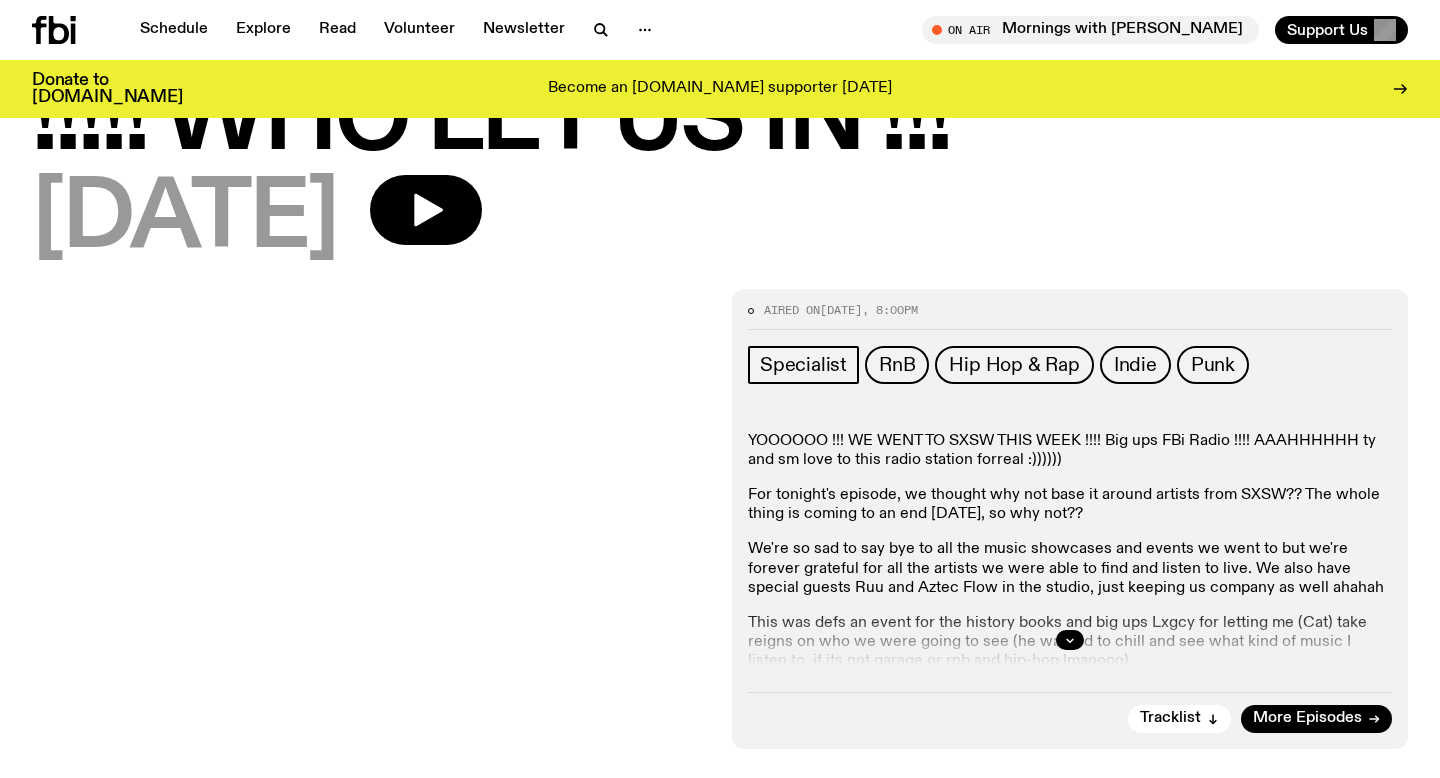 scroll, scrollTop: 0, scrollLeft: 0, axis: both 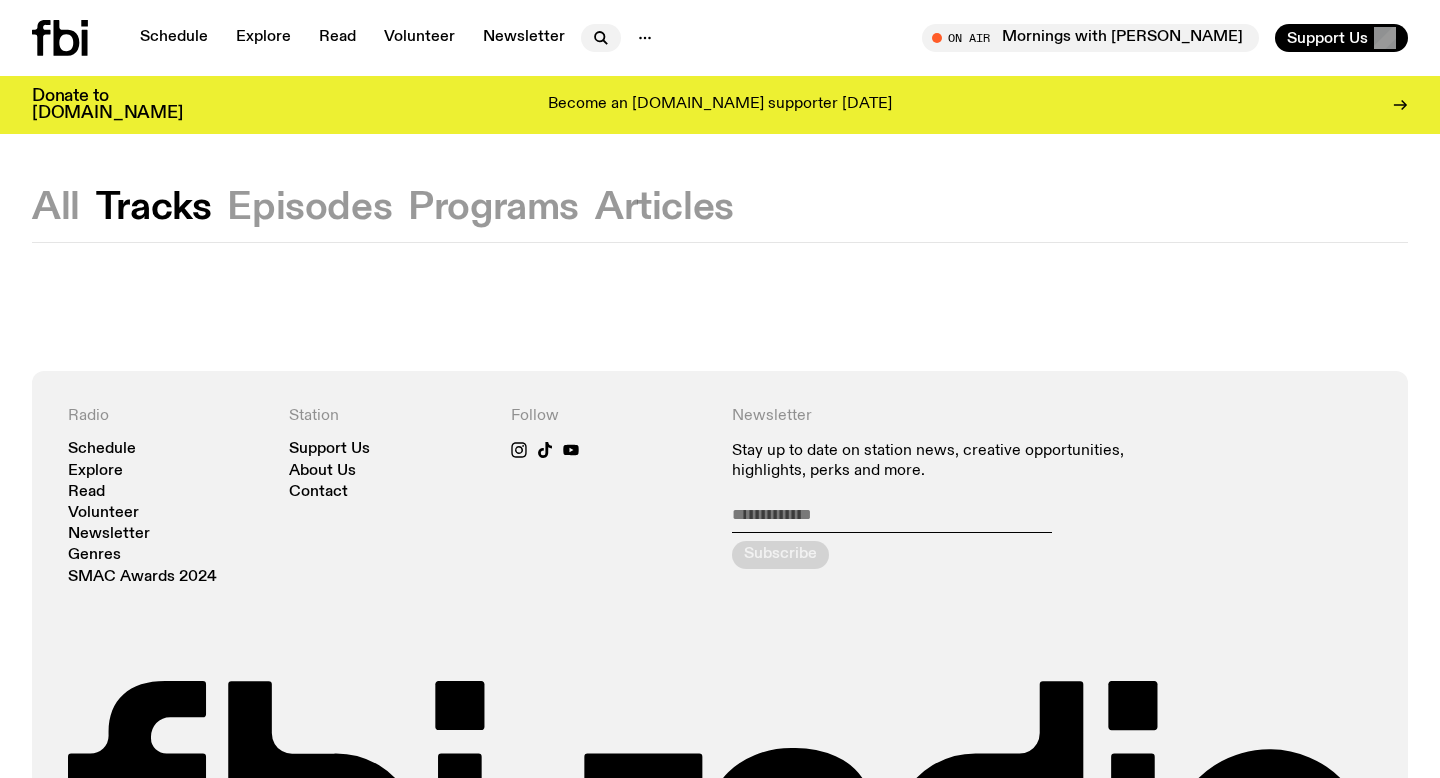 click 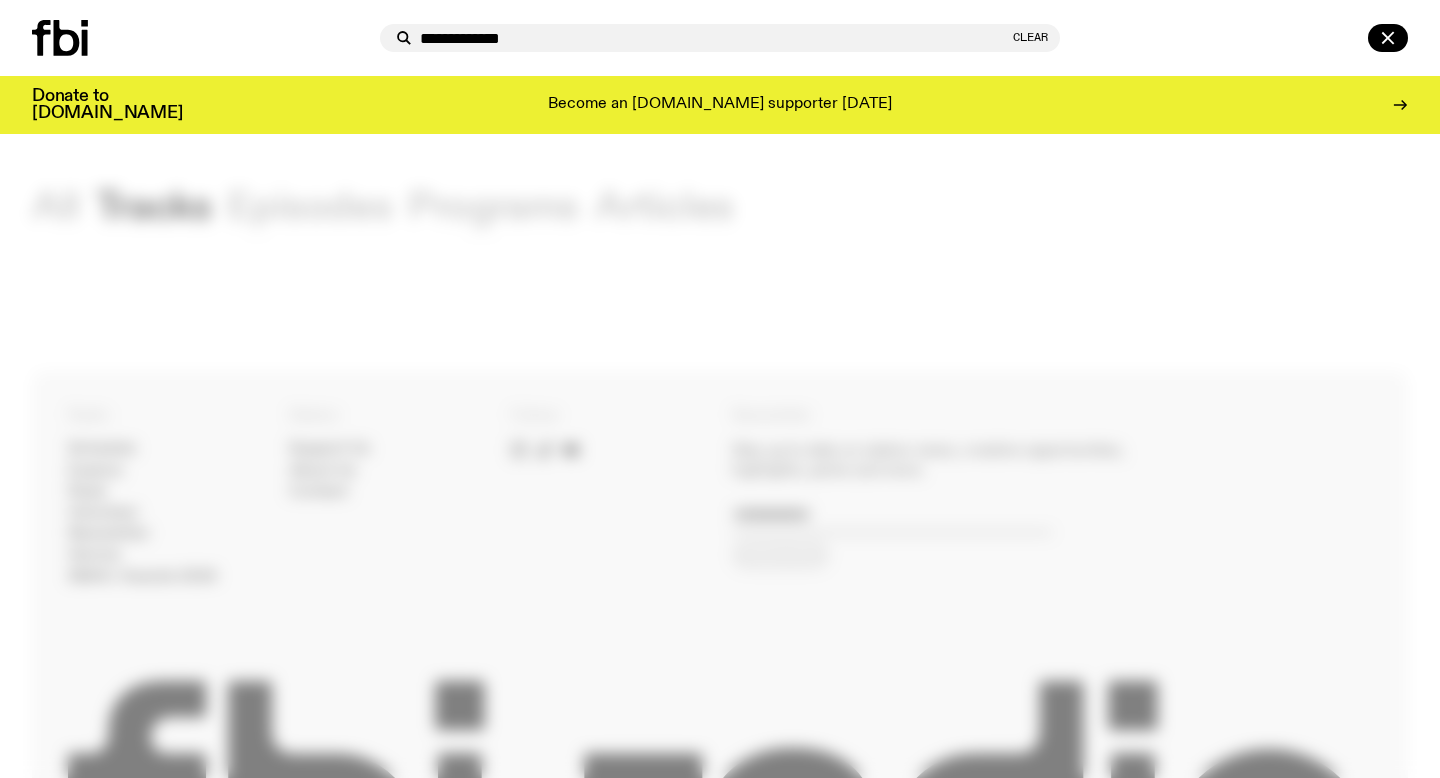 type on "**********" 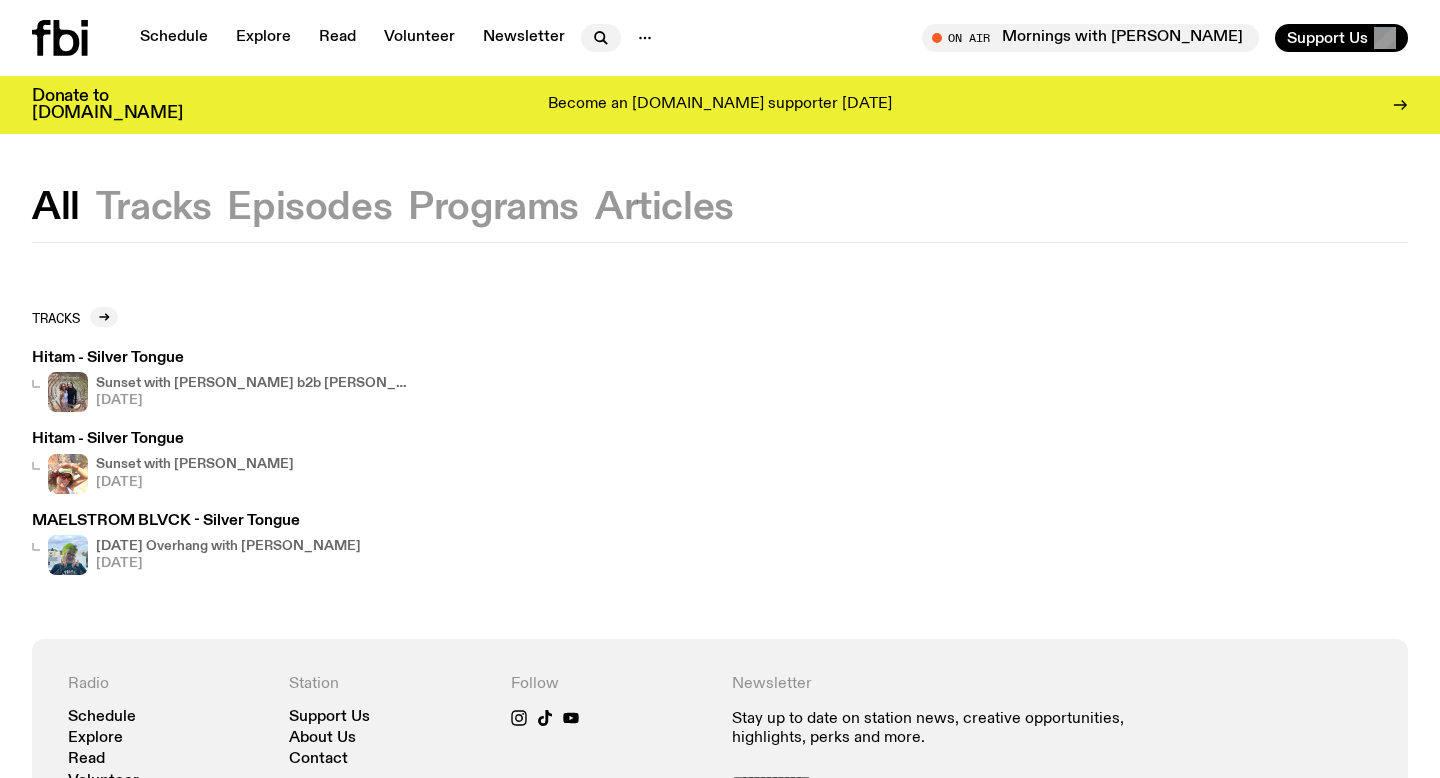 click 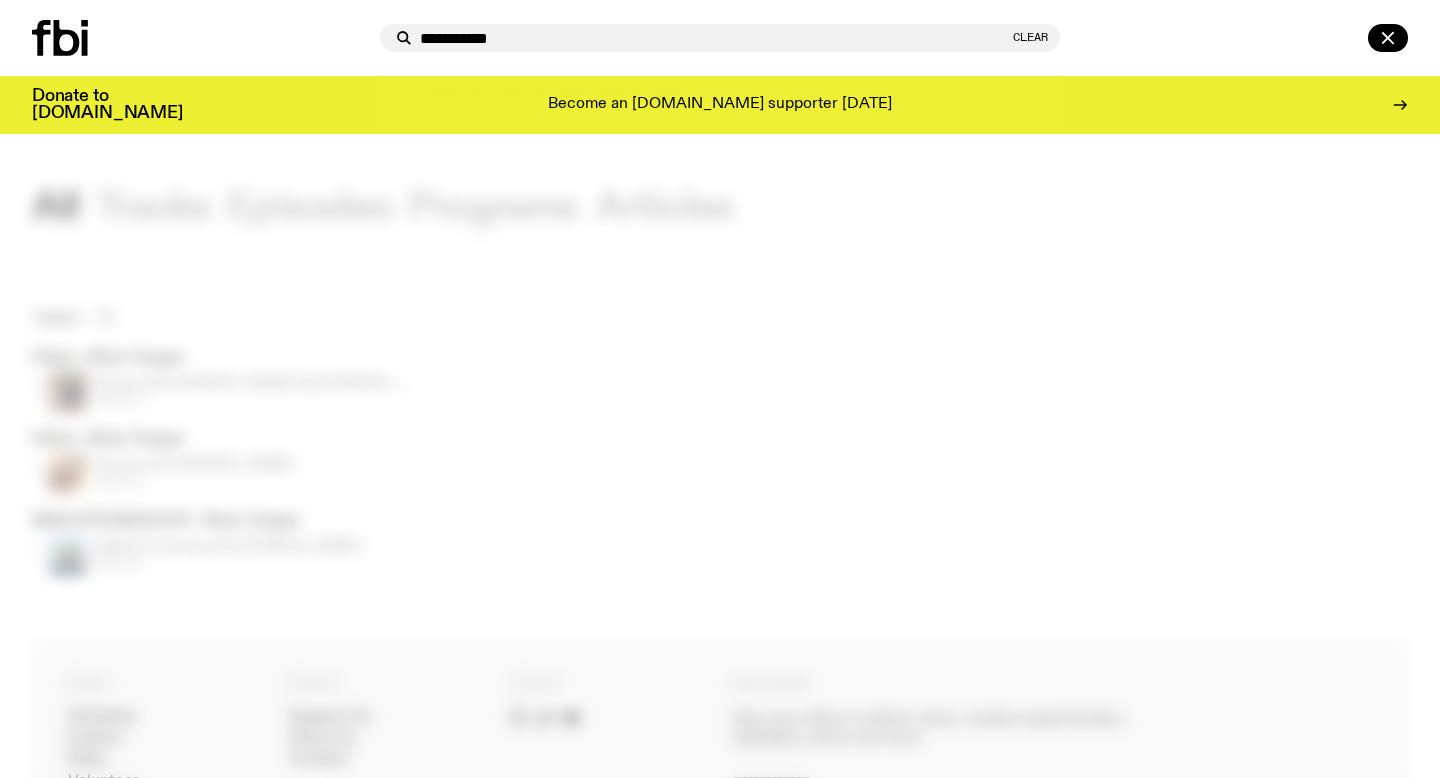 type on "**********" 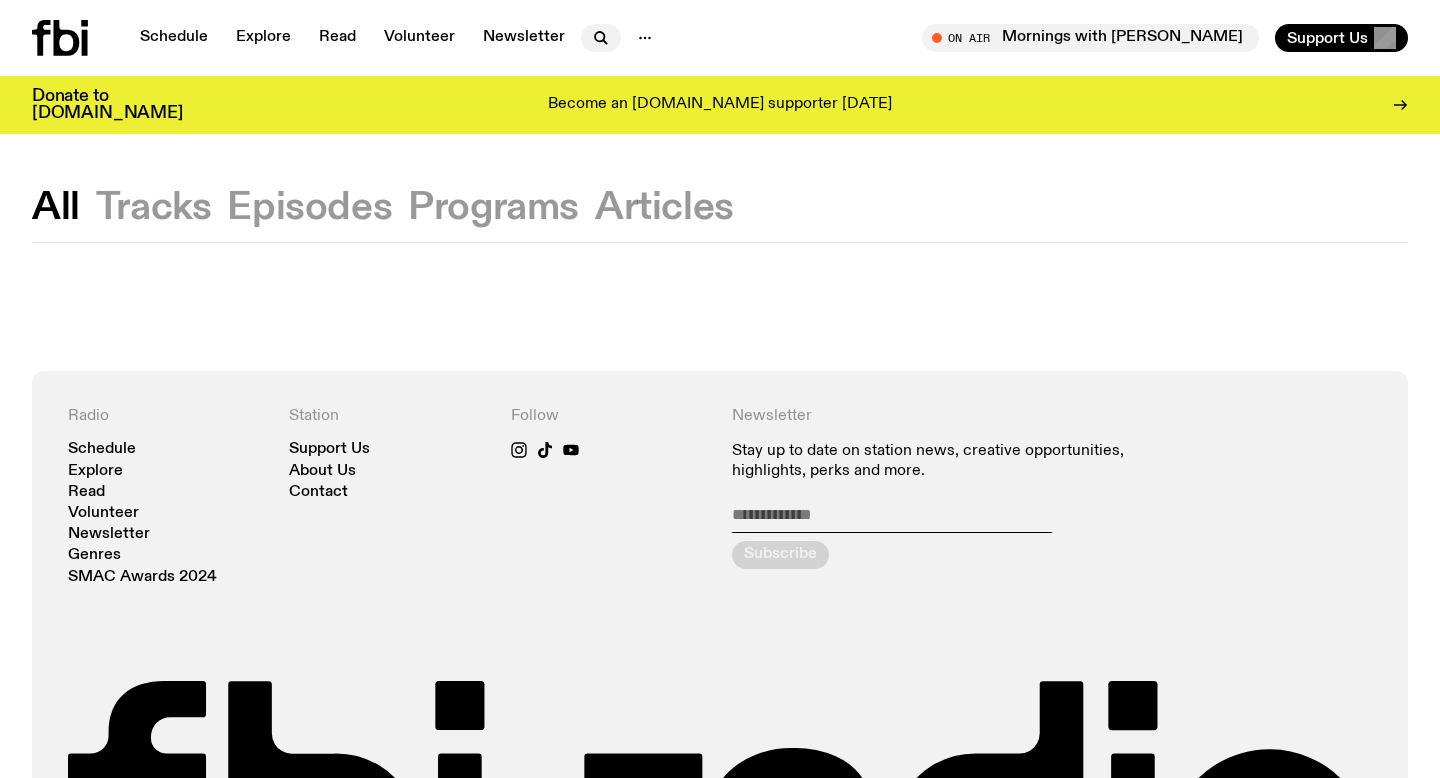 click 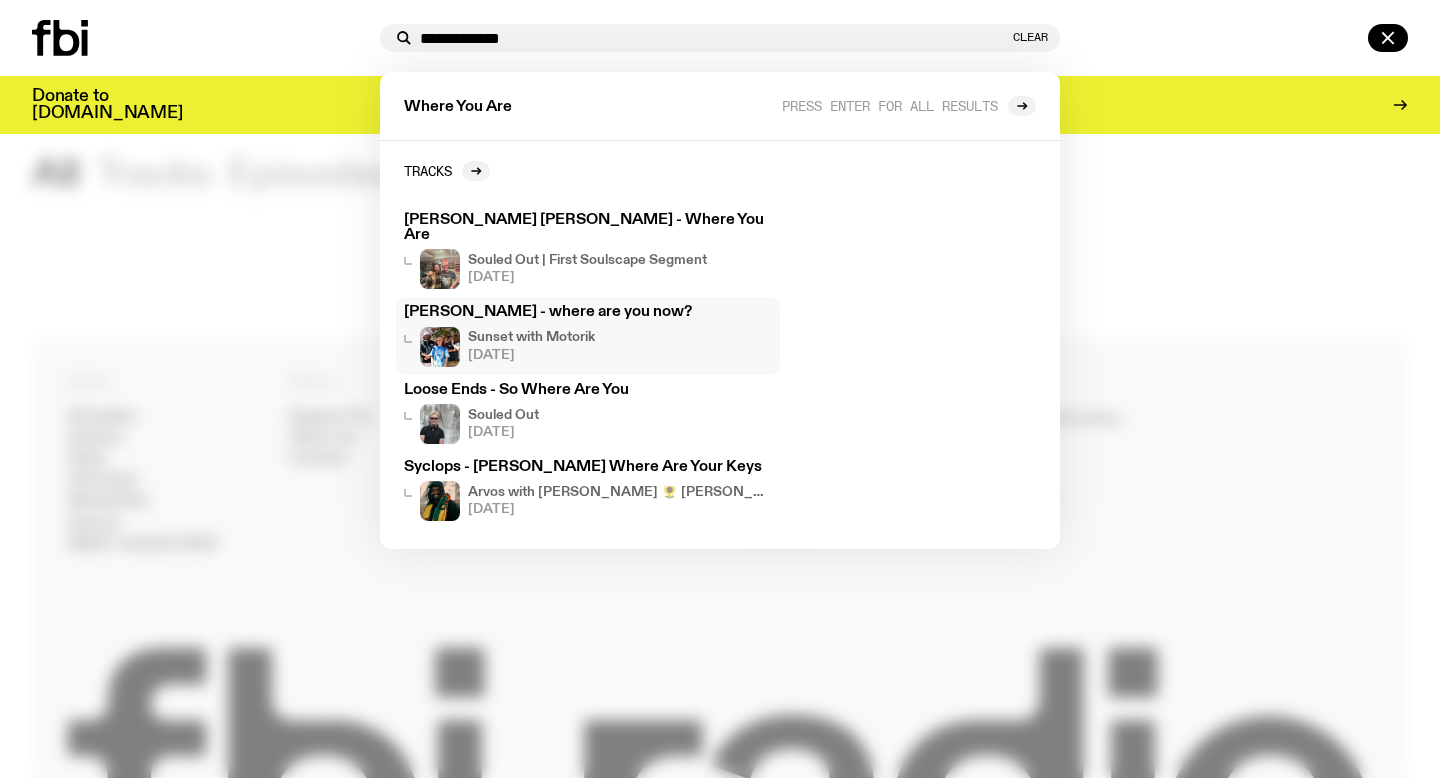 scroll, scrollTop: 0, scrollLeft: 0, axis: both 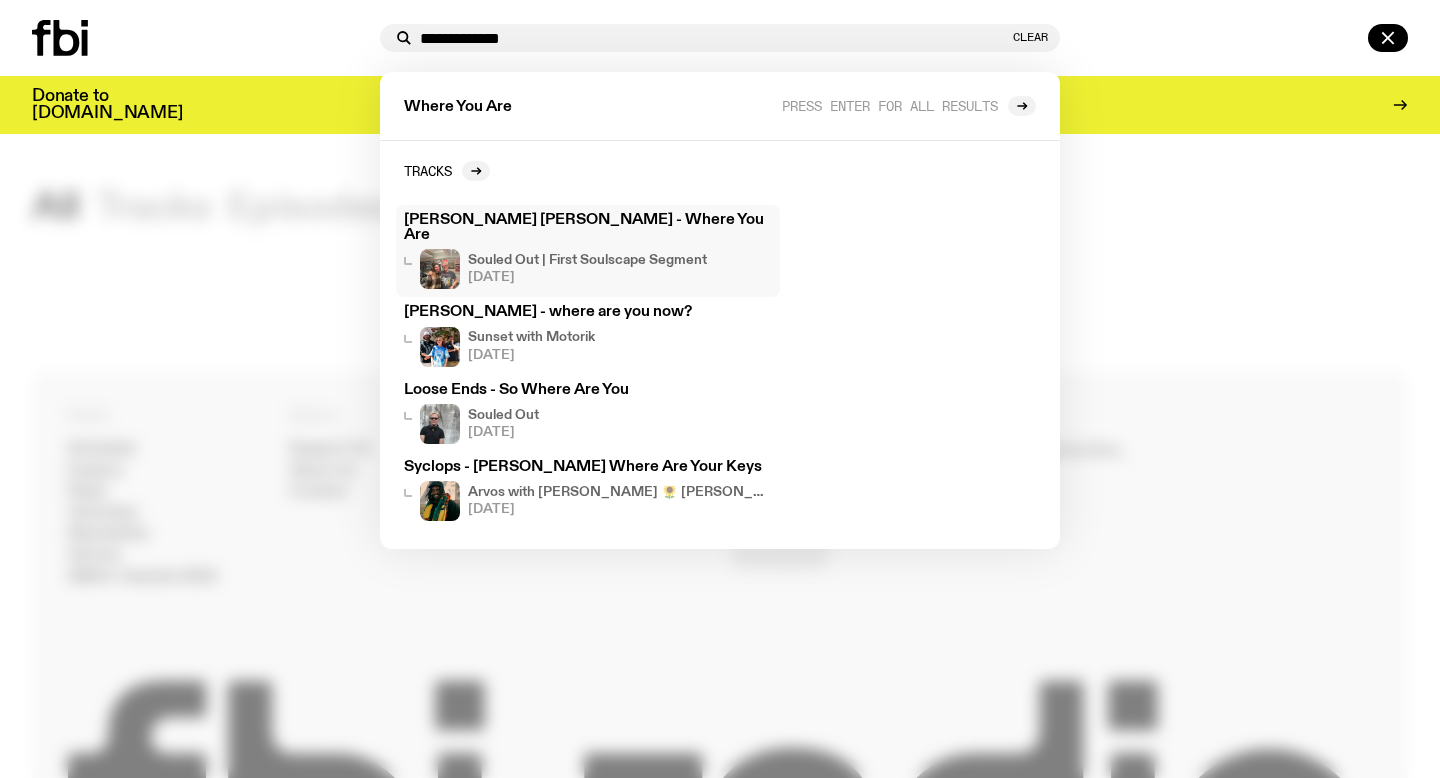 type on "**********" 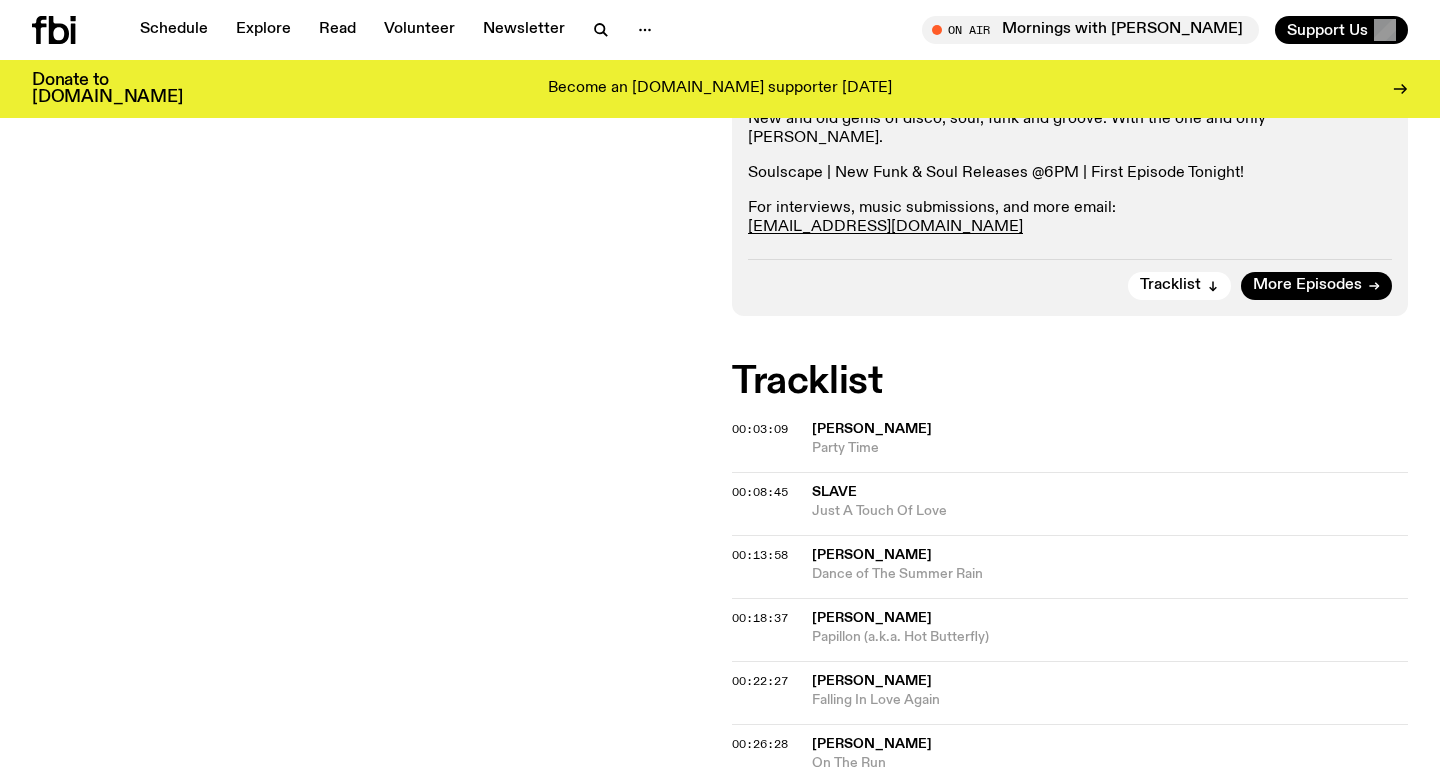 scroll, scrollTop: 1417, scrollLeft: 0, axis: vertical 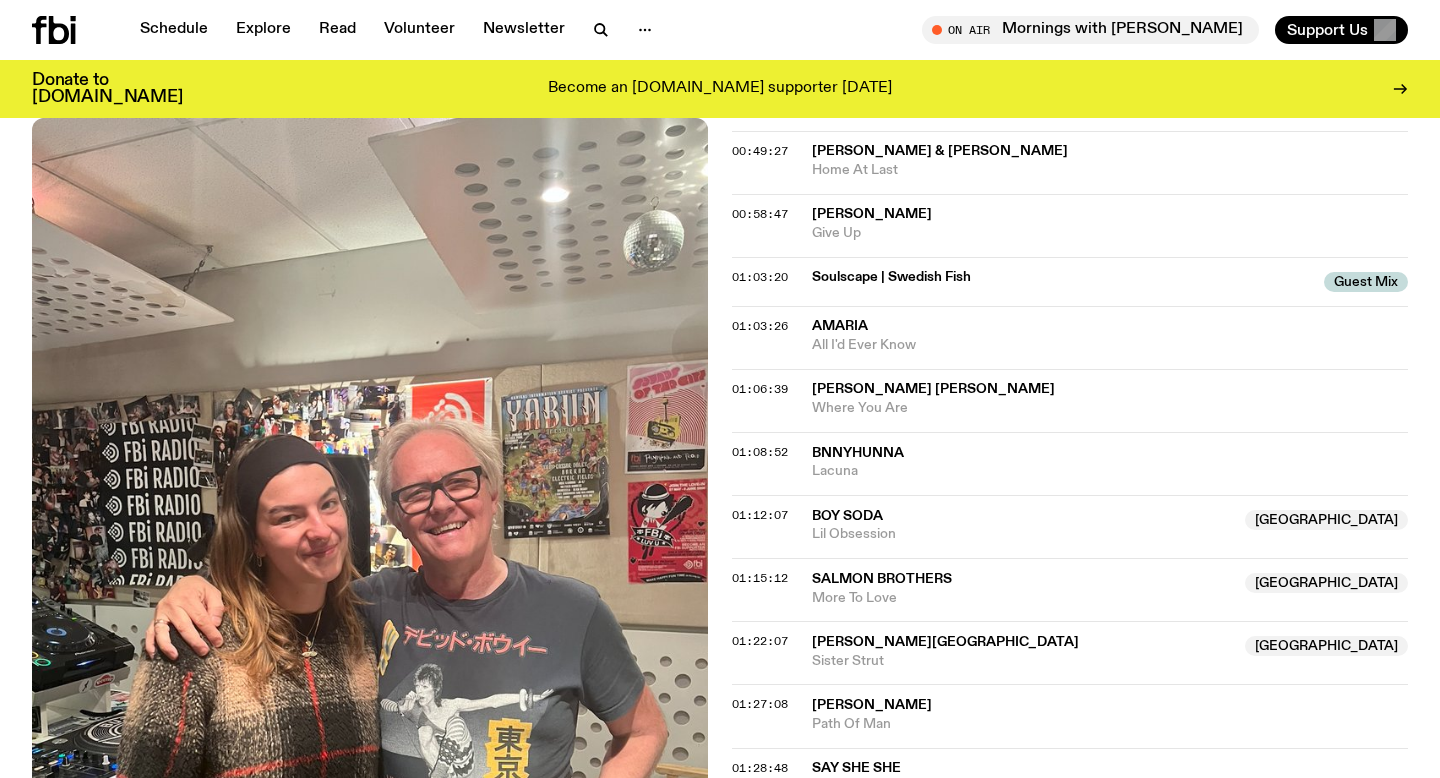 click on "[PERSON_NAME] [PERSON_NAME]" 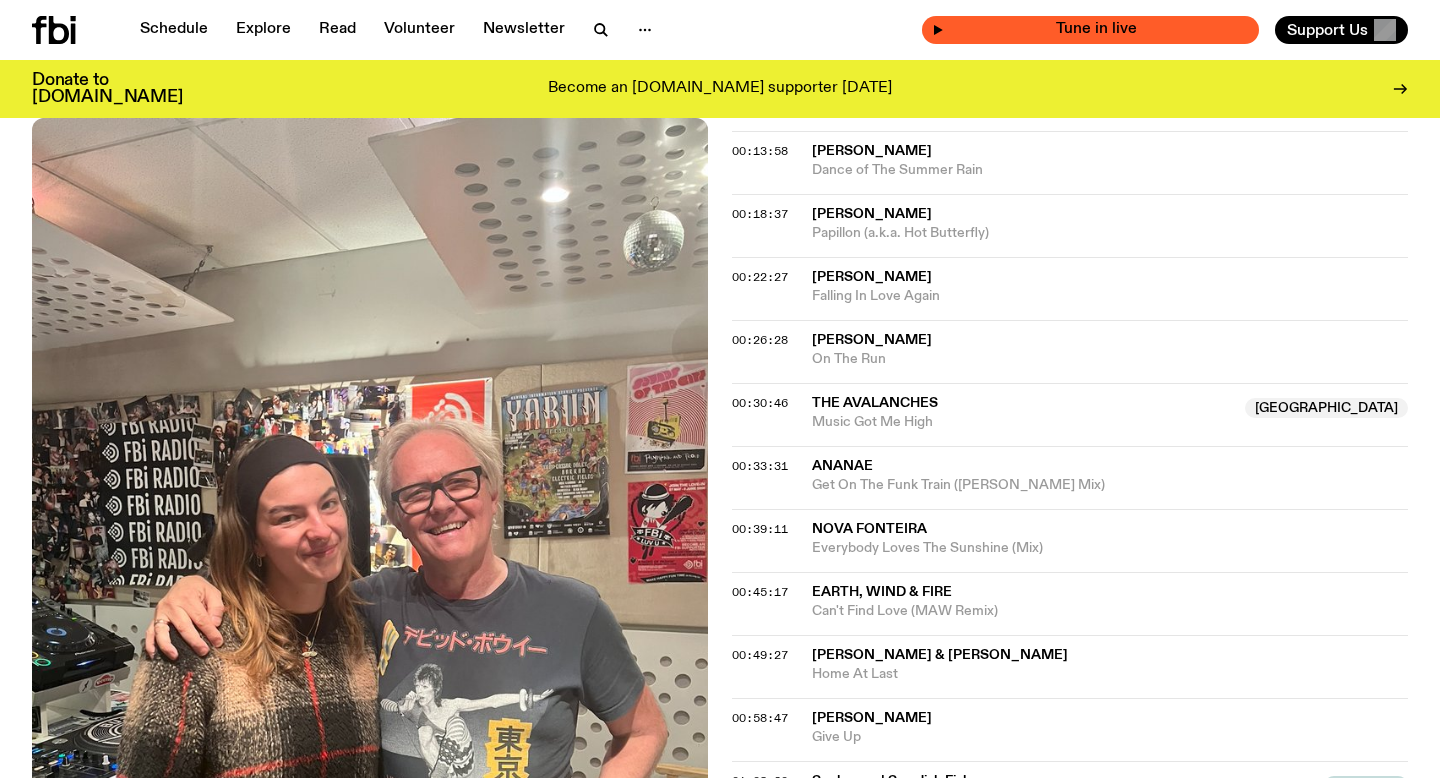 scroll, scrollTop: 883, scrollLeft: 0, axis: vertical 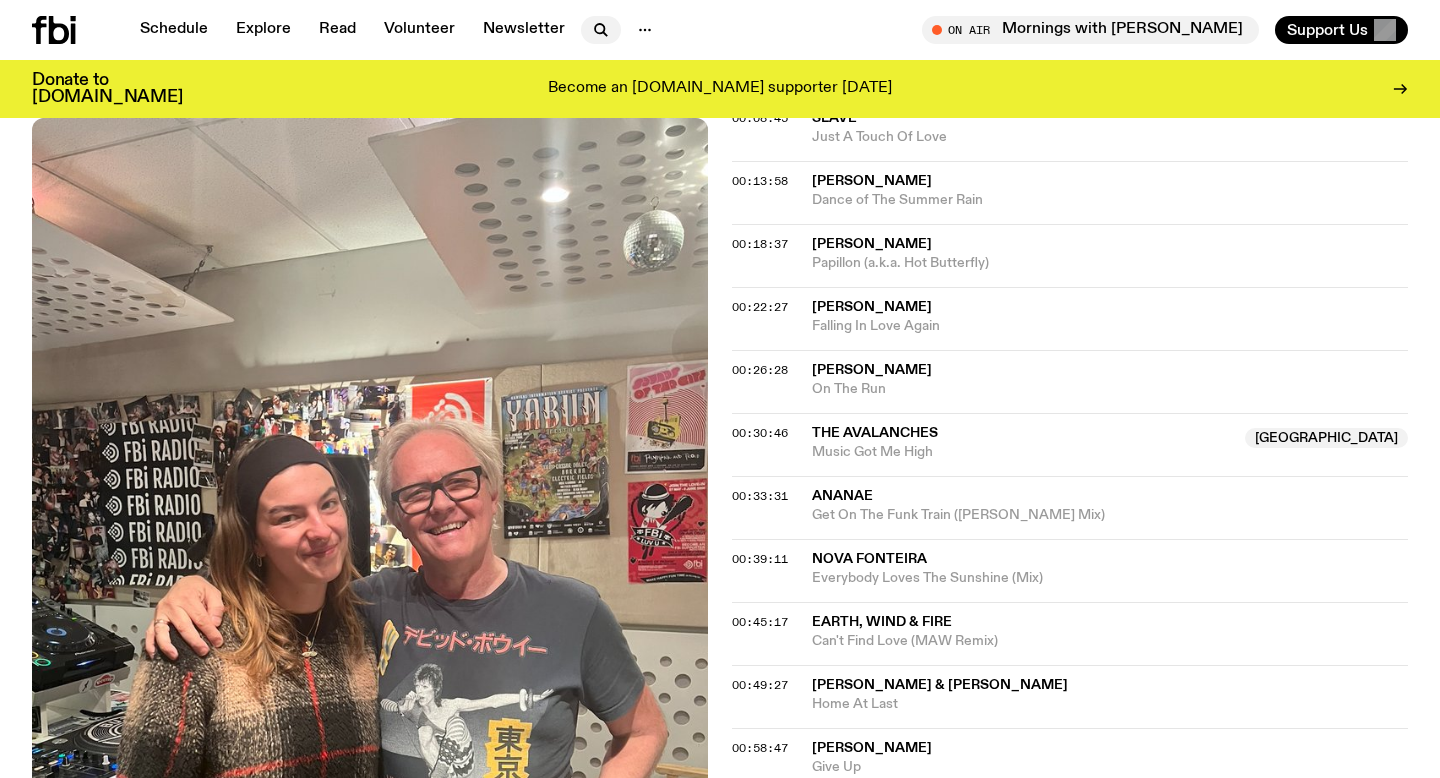 click 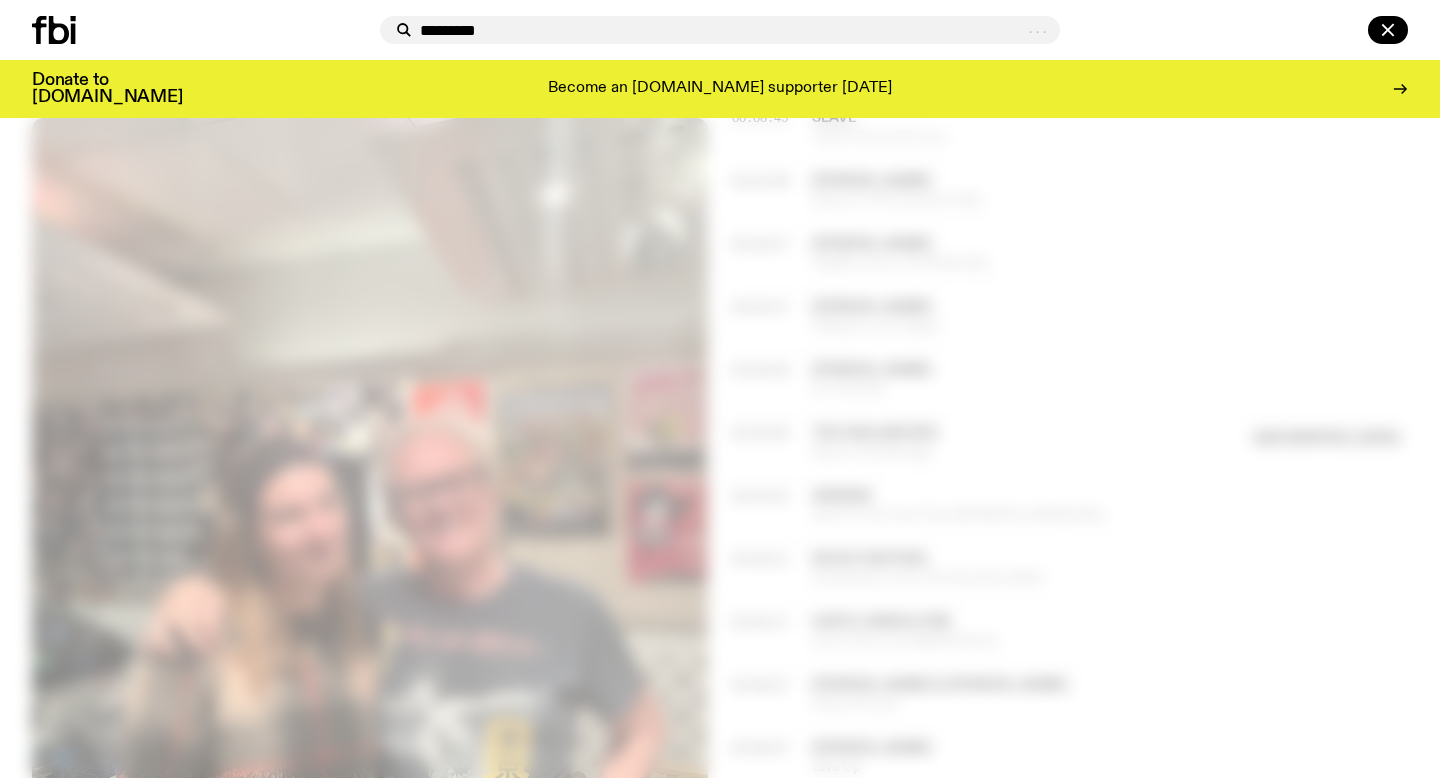type on "*********" 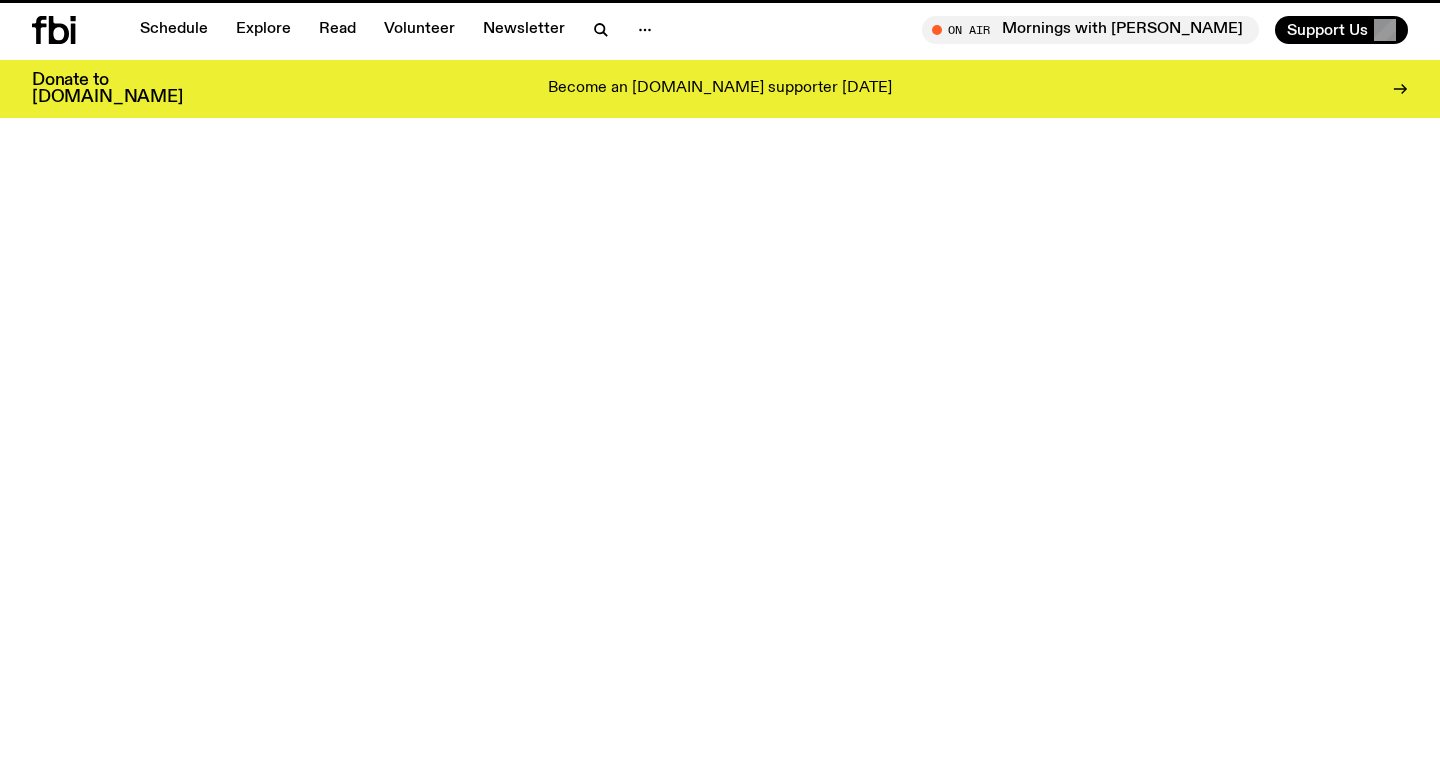 scroll, scrollTop: 0, scrollLeft: 0, axis: both 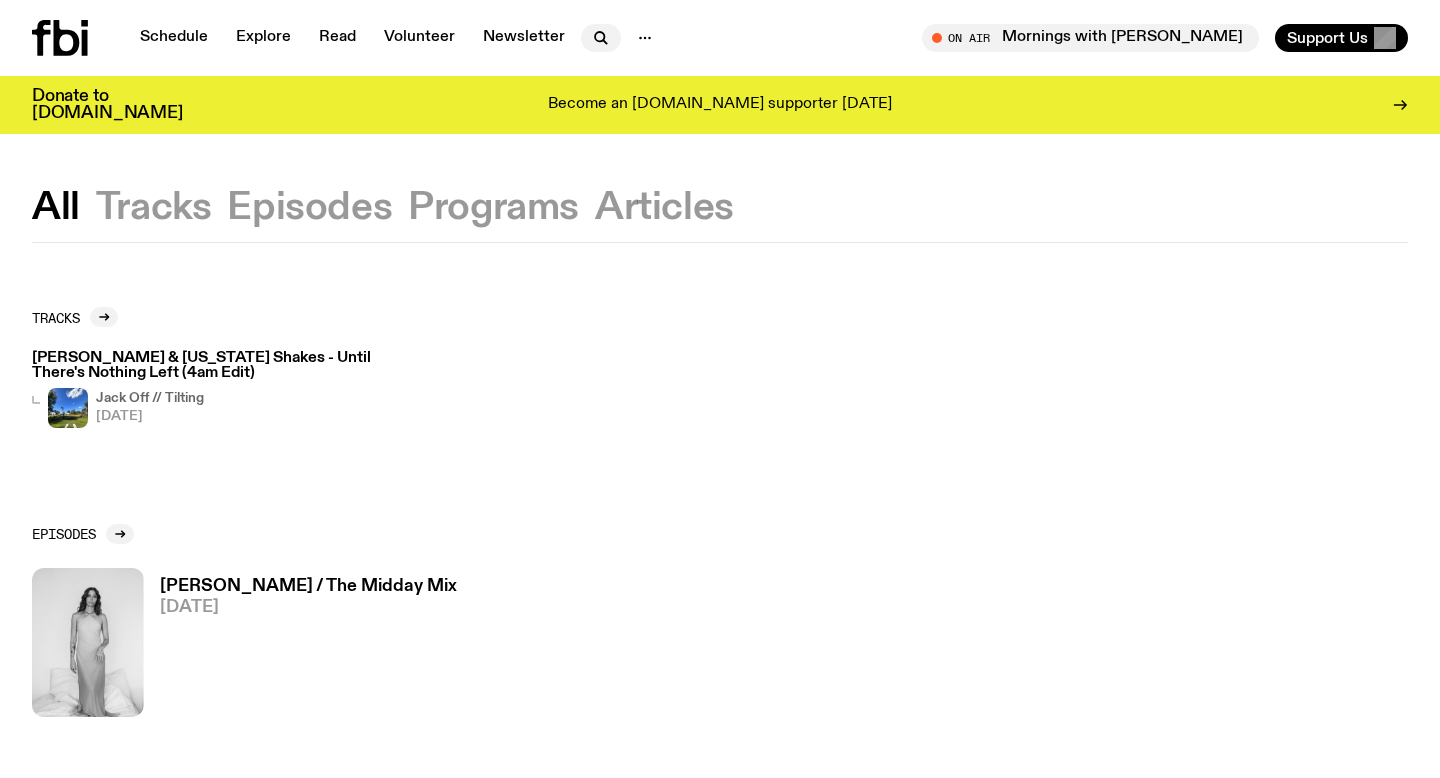 click 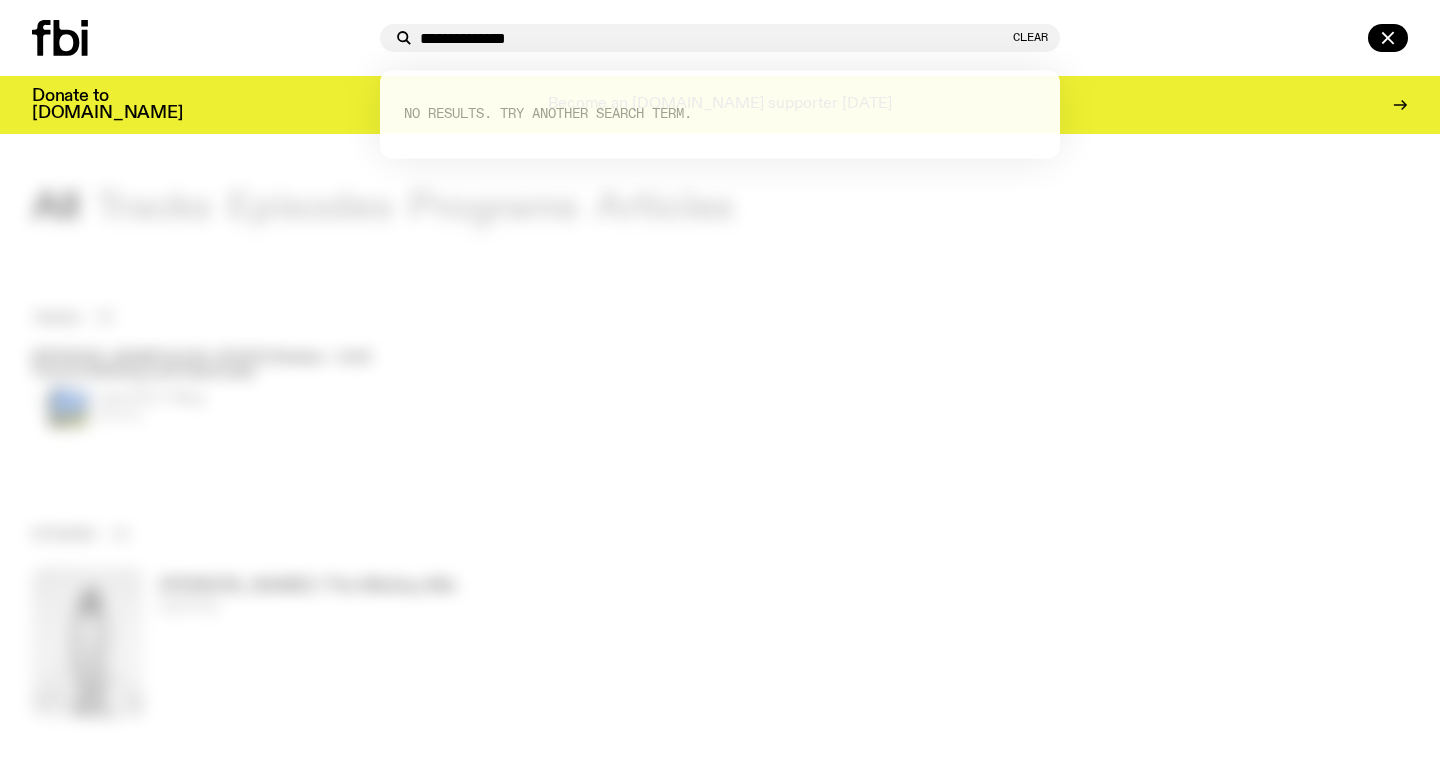 type on "**********" 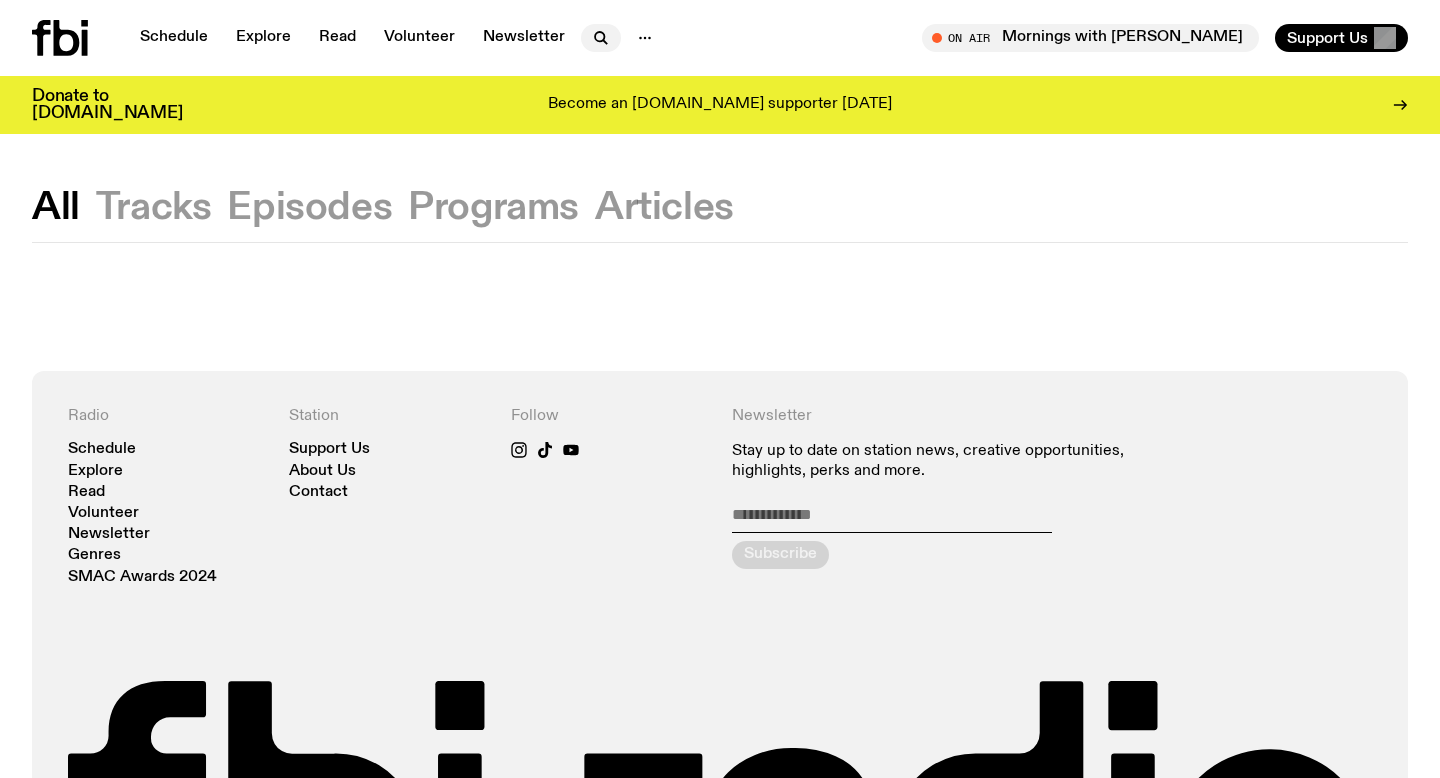 click 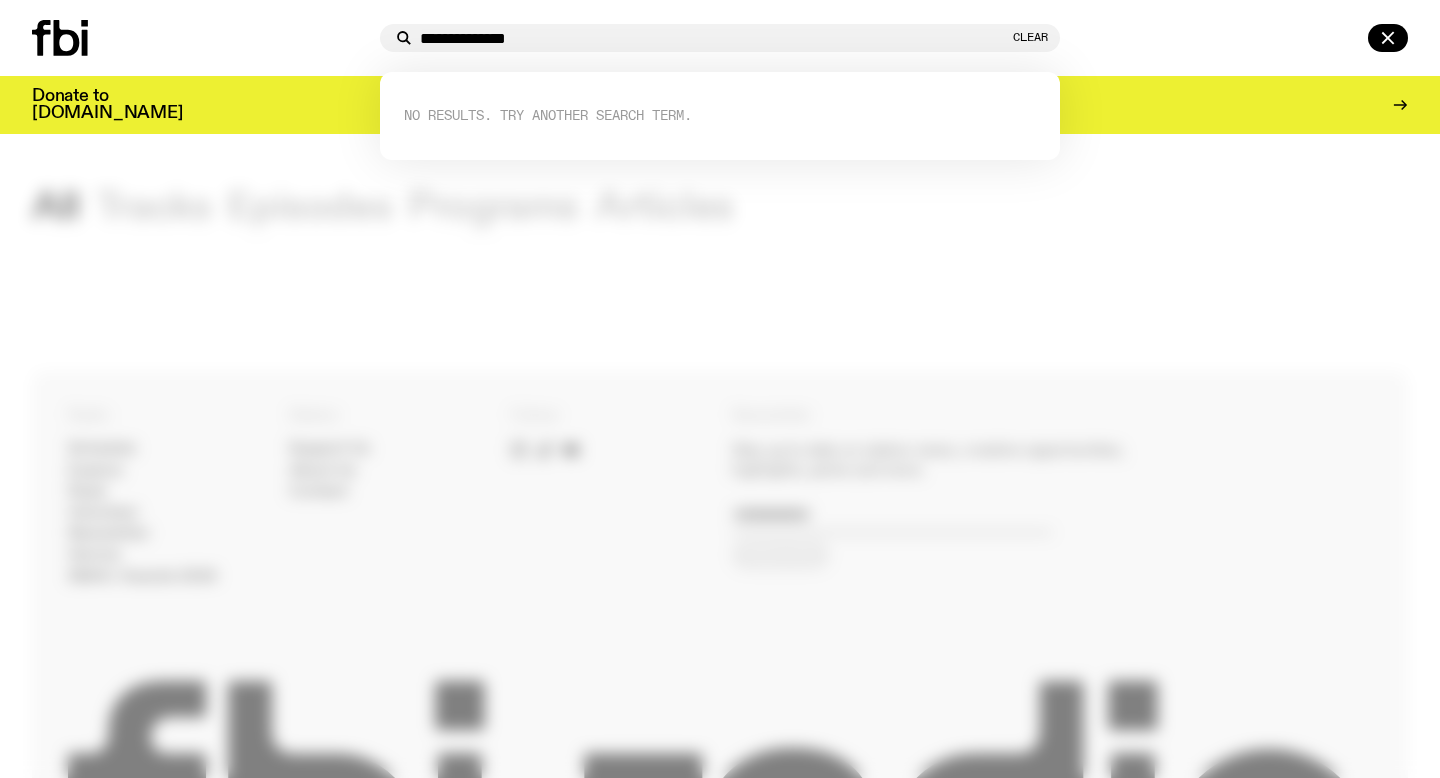 drag, startPoint x: 575, startPoint y: 47, endPoint x: 450, endPoint y: 43, distance: 125.06398 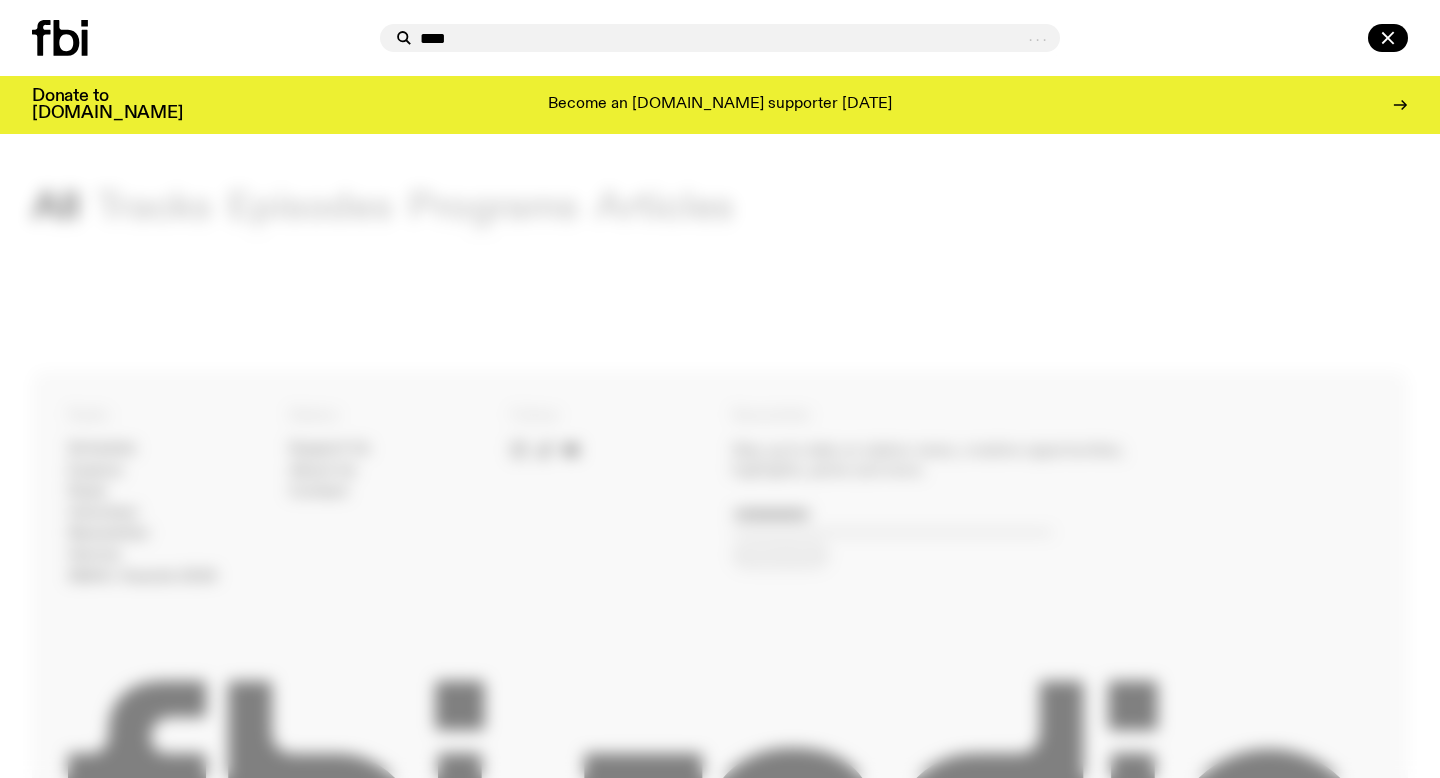 type on "****" 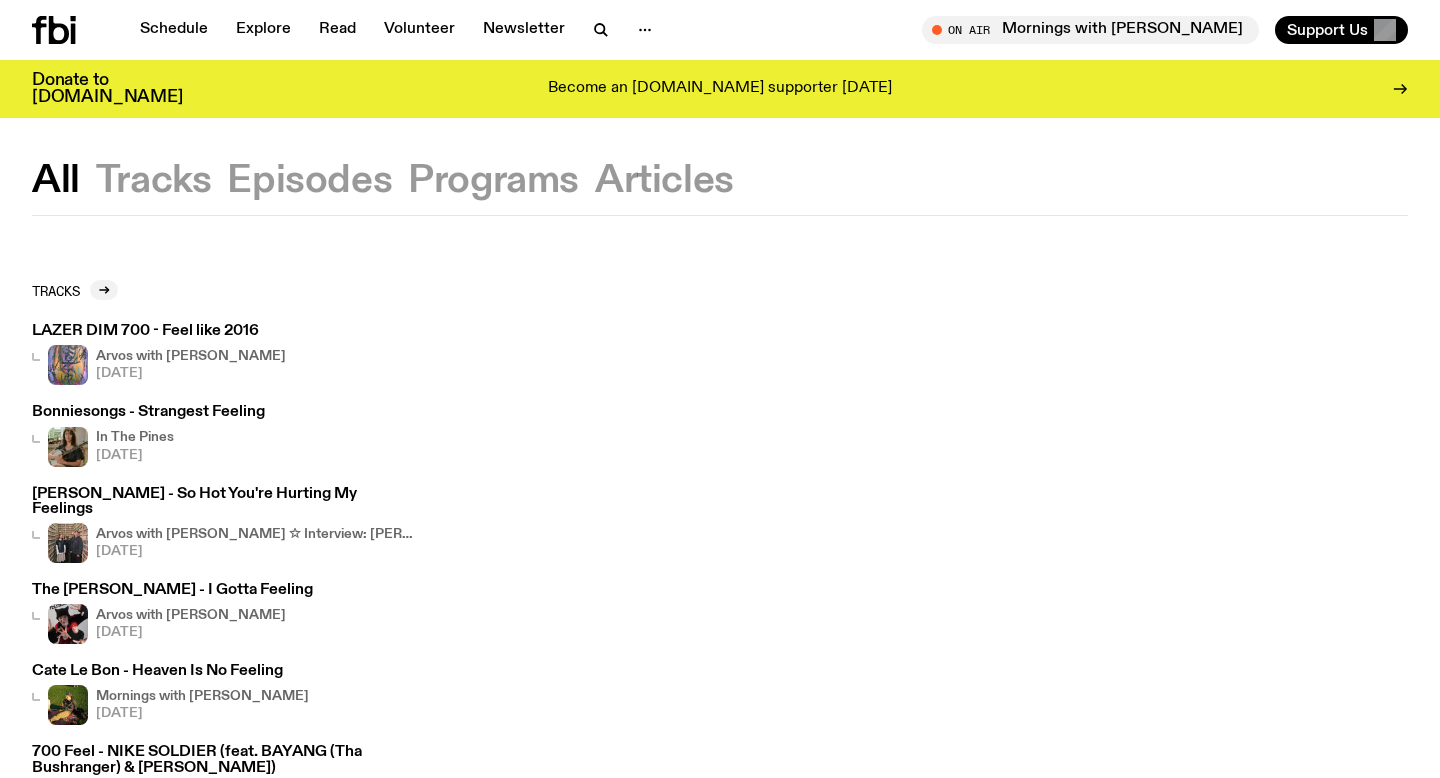 scroll, scrollTop: 0, scrollLeft: 0, axis: both 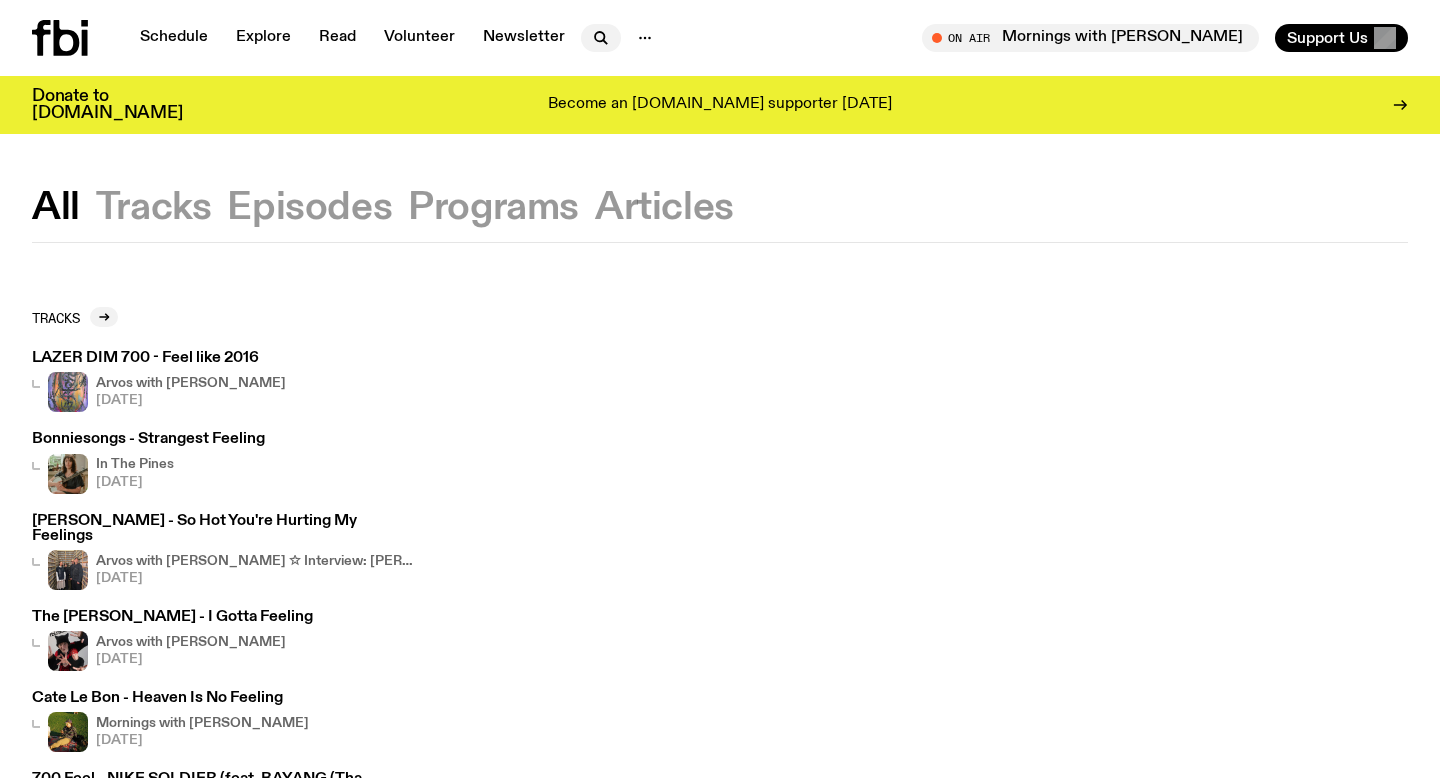 click 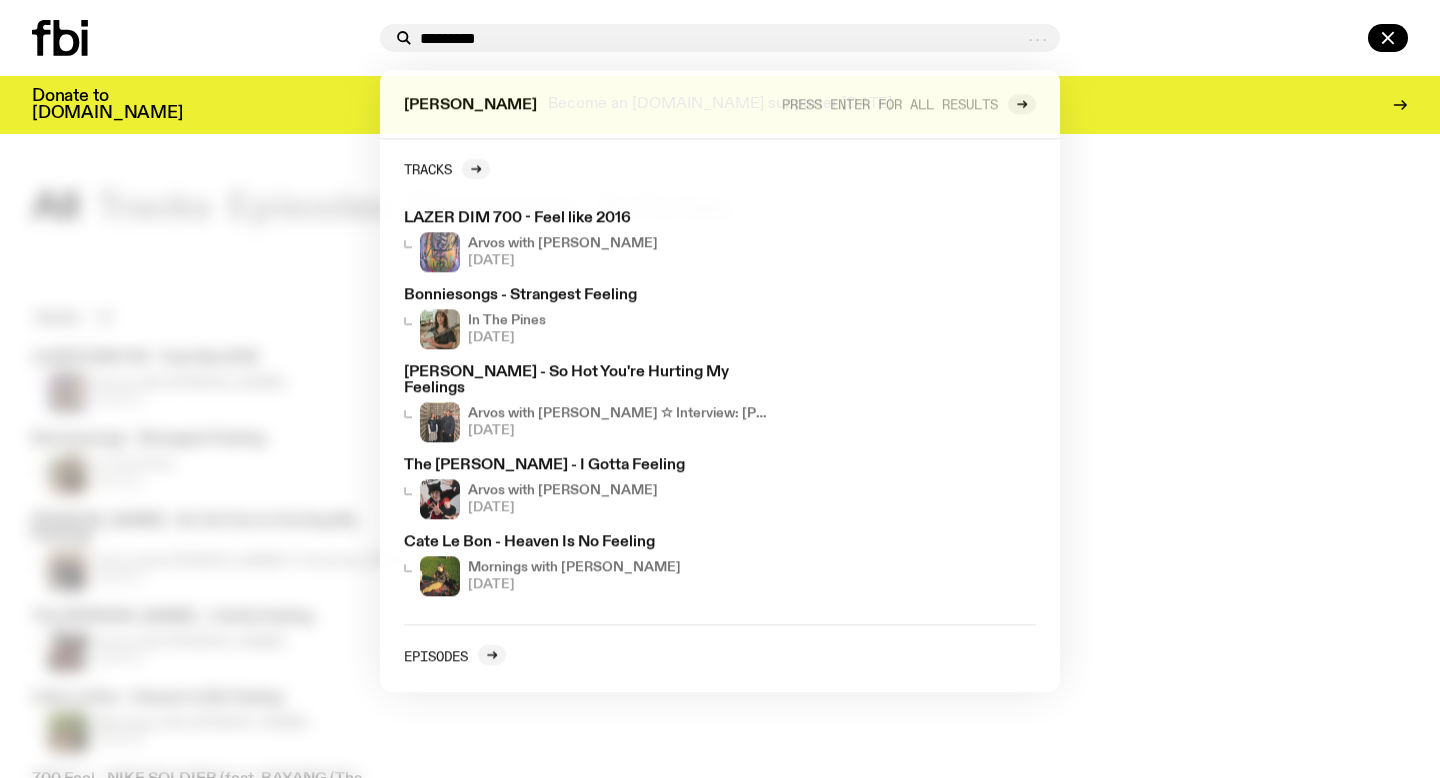 type on "*********" 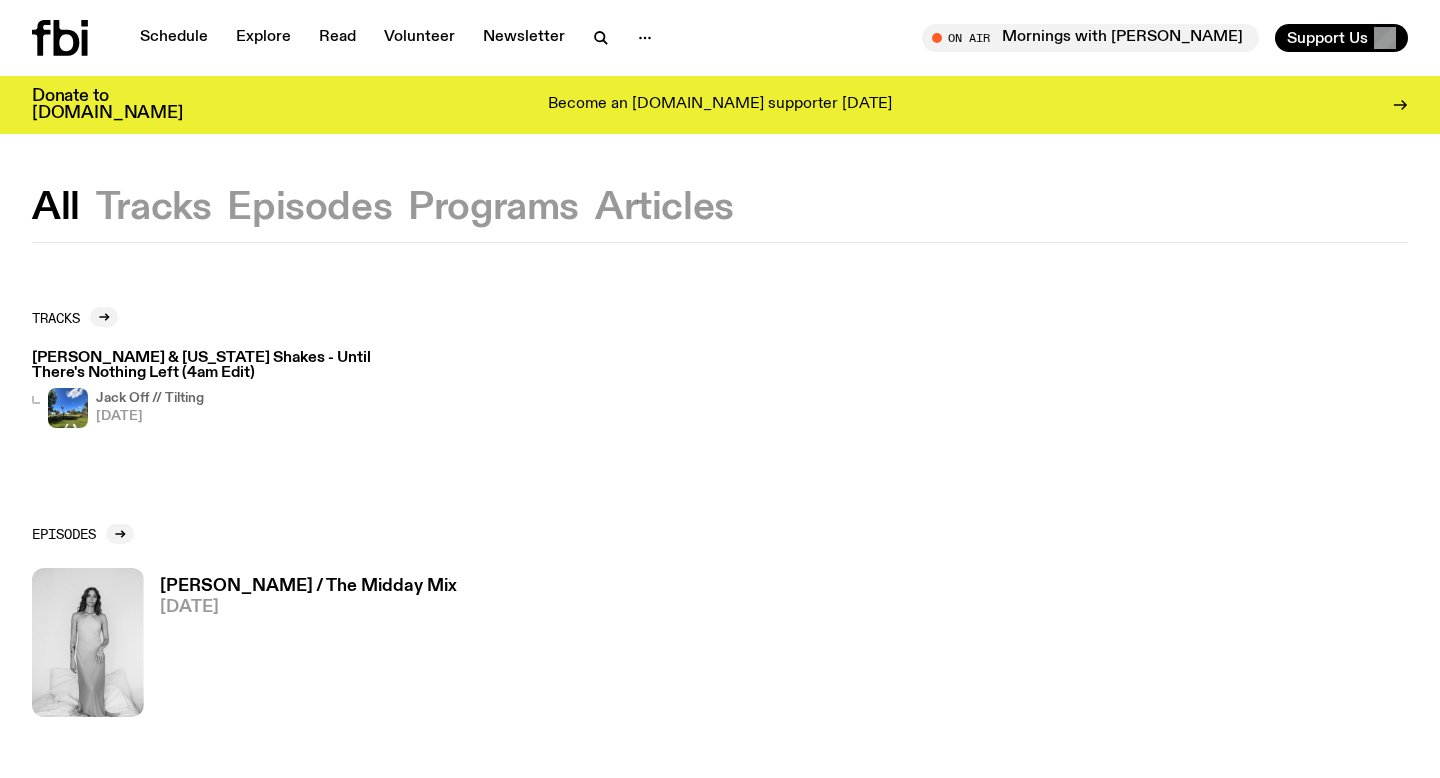 click on "[PERSON_NAME] & [US_STATE] Shakes - Until There's Nothing Left (4am Edit)" at bounding box center [224, 366] 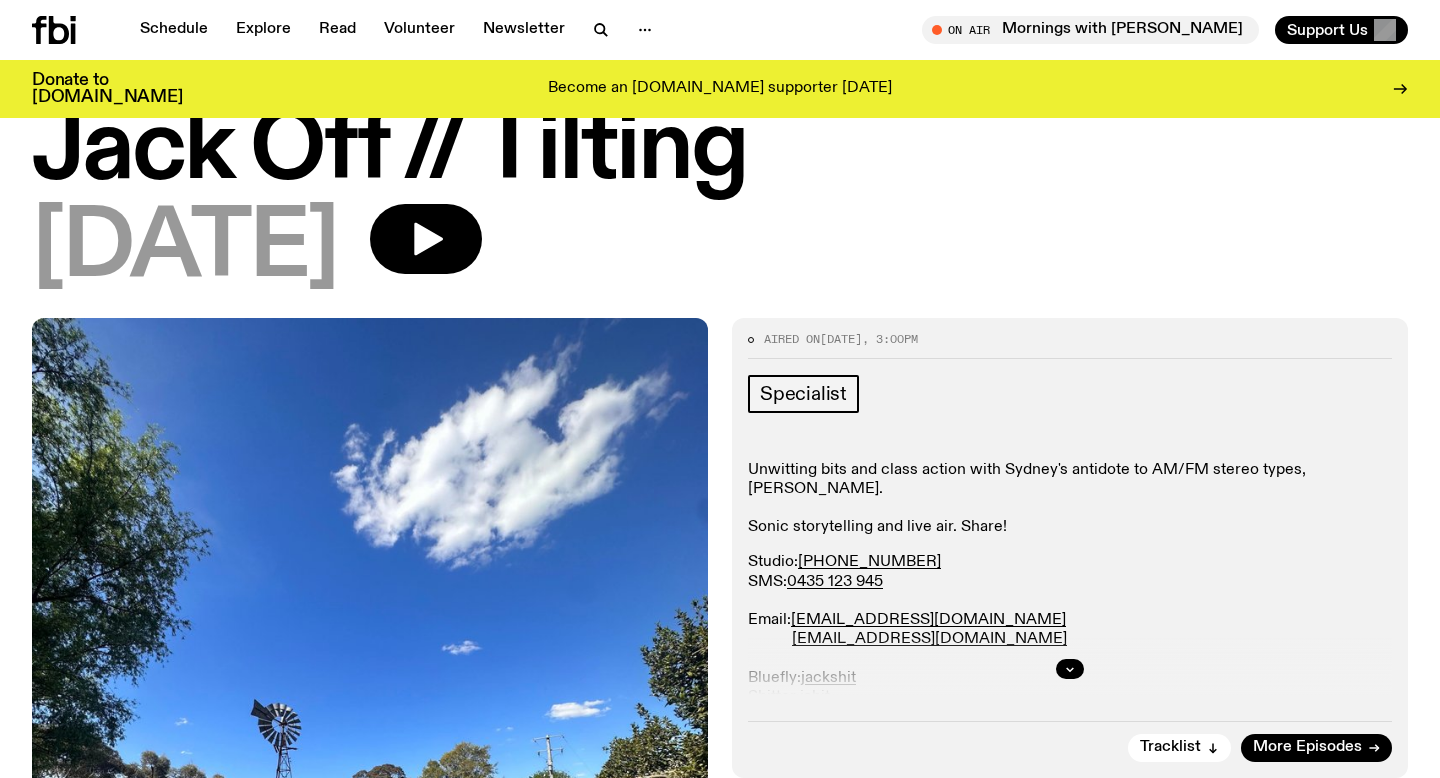 scroll, scrollTop: 17, scrollLeft: 0, axis: vertical 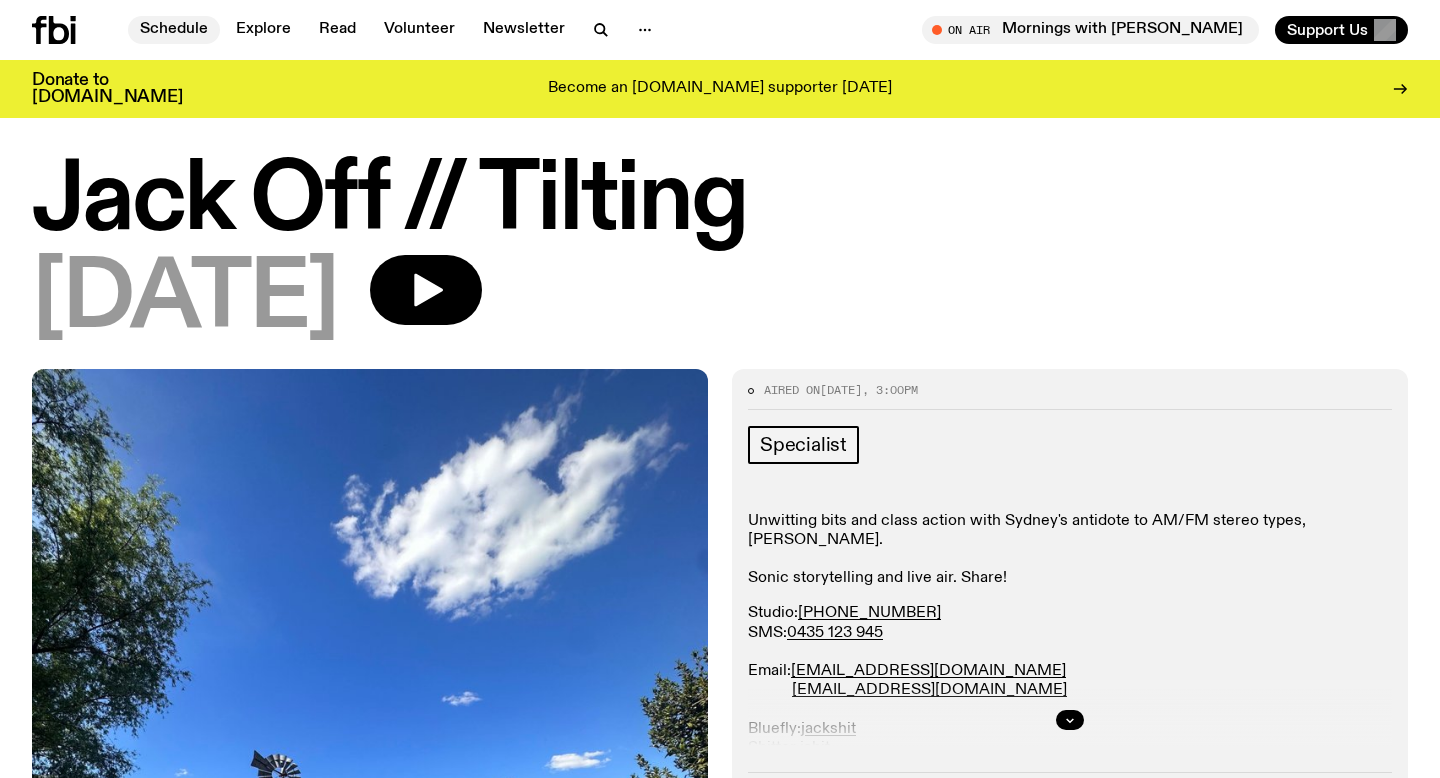 click on "Schedule" 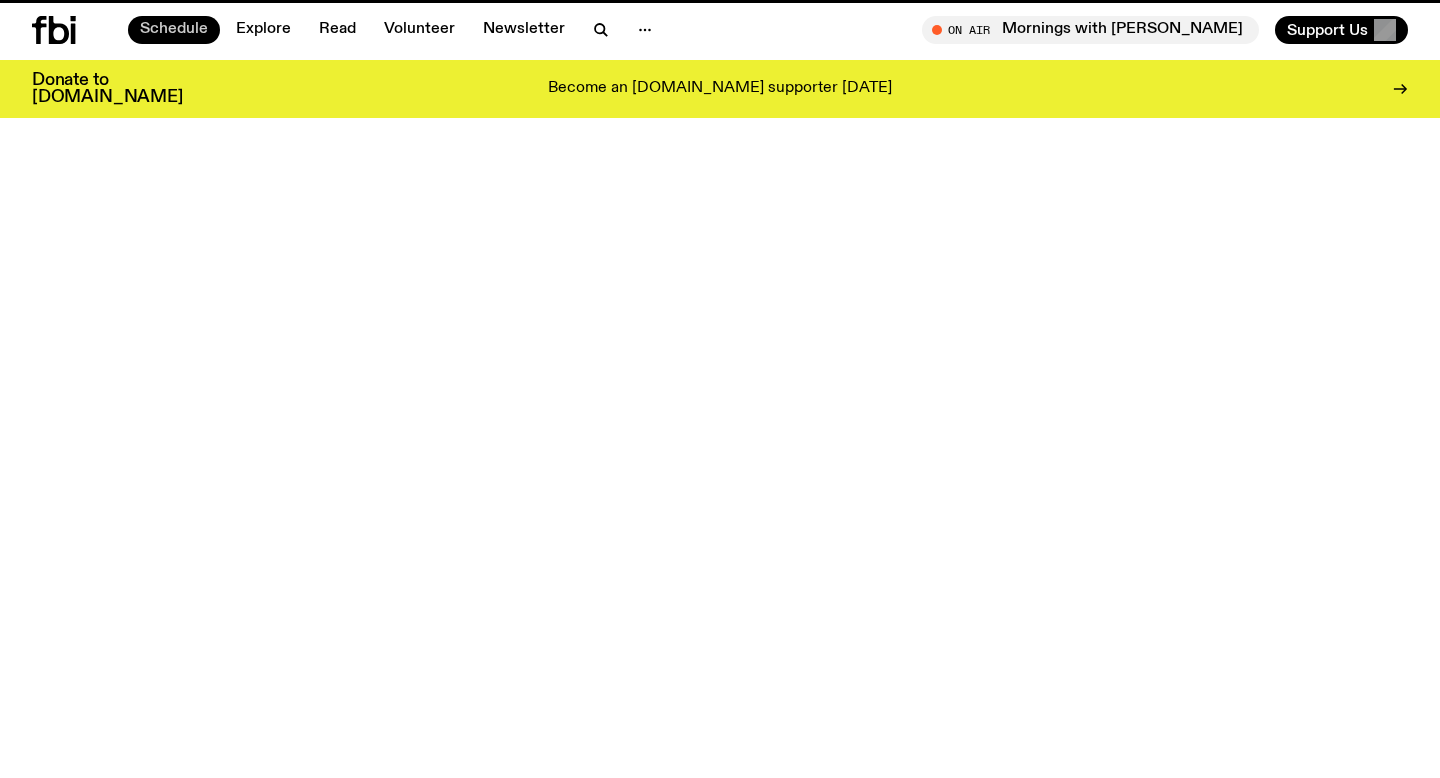 scroll, scrollTop: 0, scrollLeft: 0, axis: both 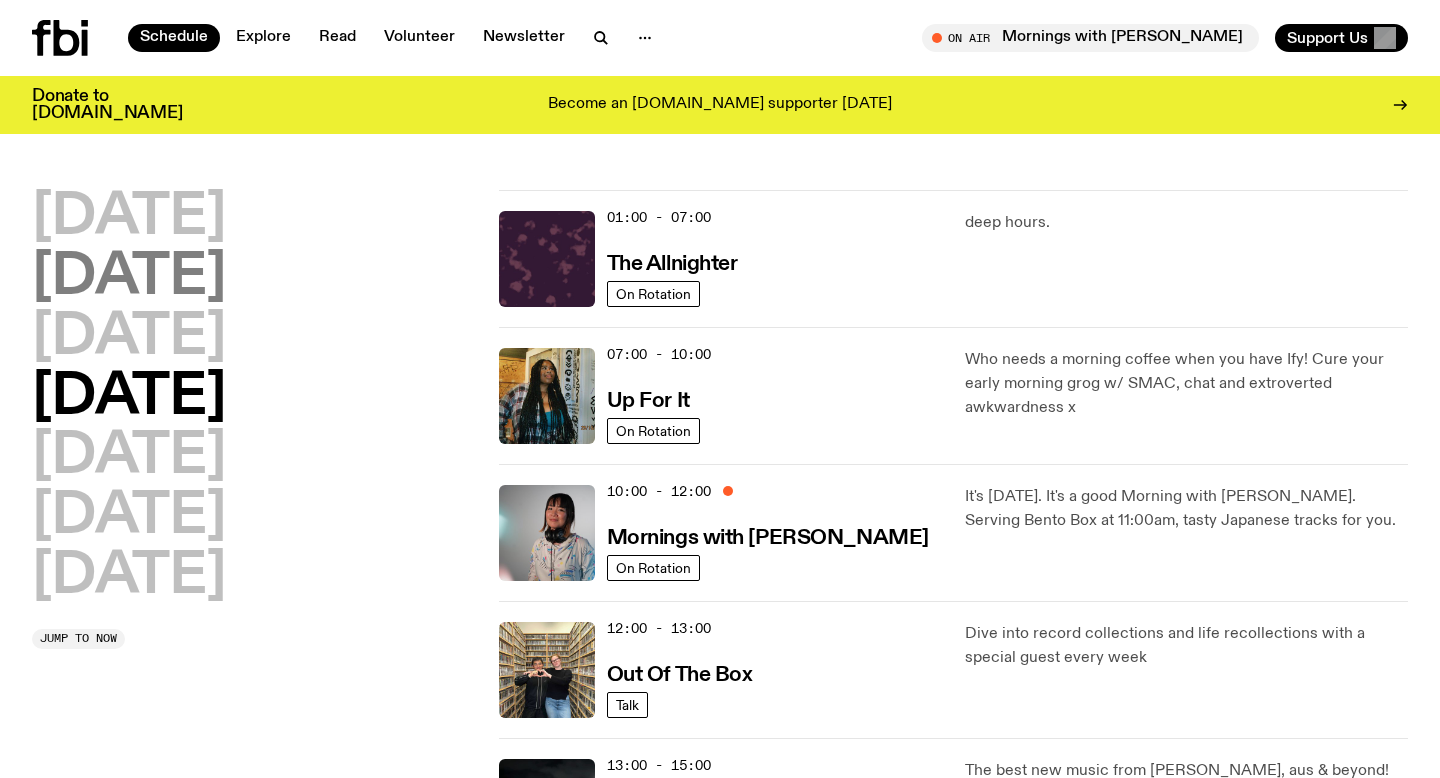click on "[DATE]" at bounding box center (129, 278) 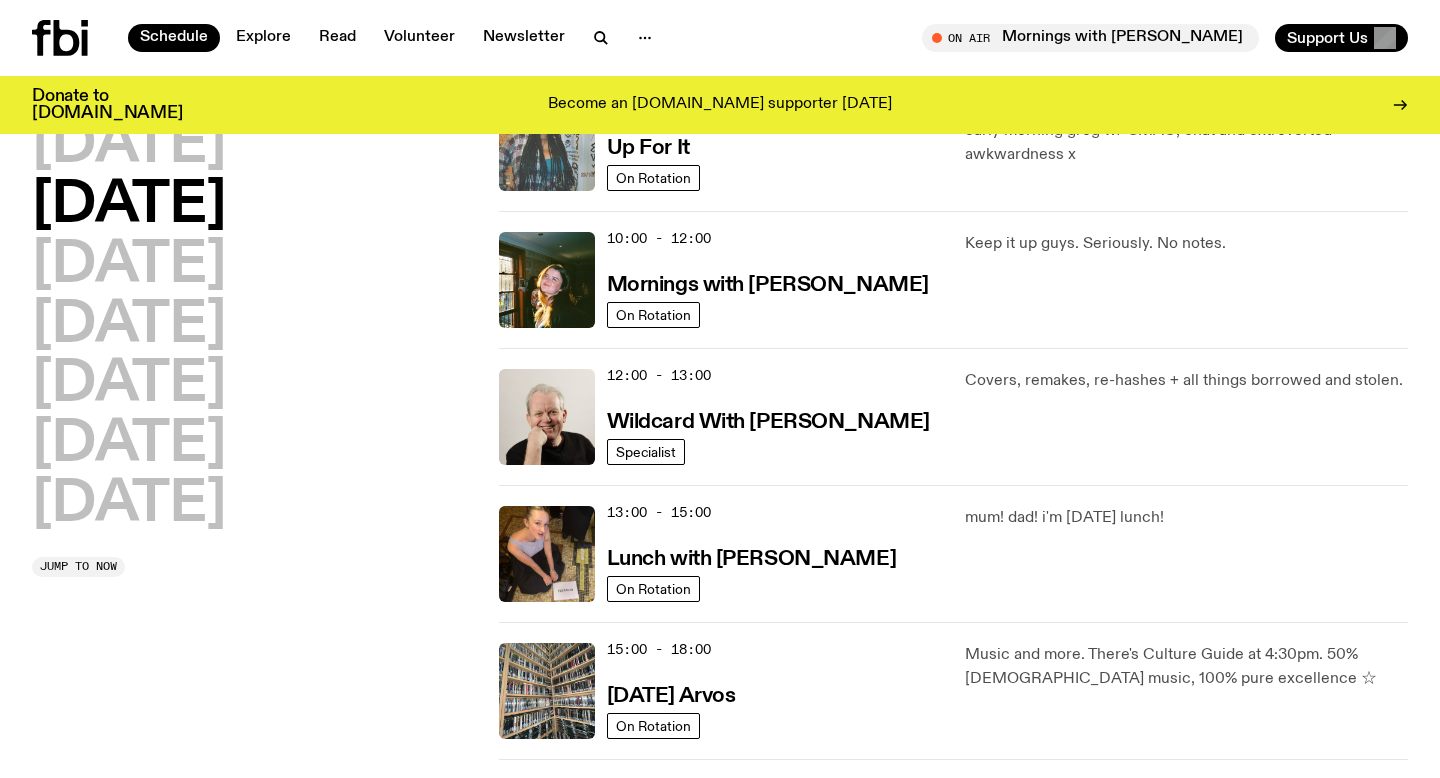 scroll, scrollTop: 0, scrollLeft: 0, axis: both 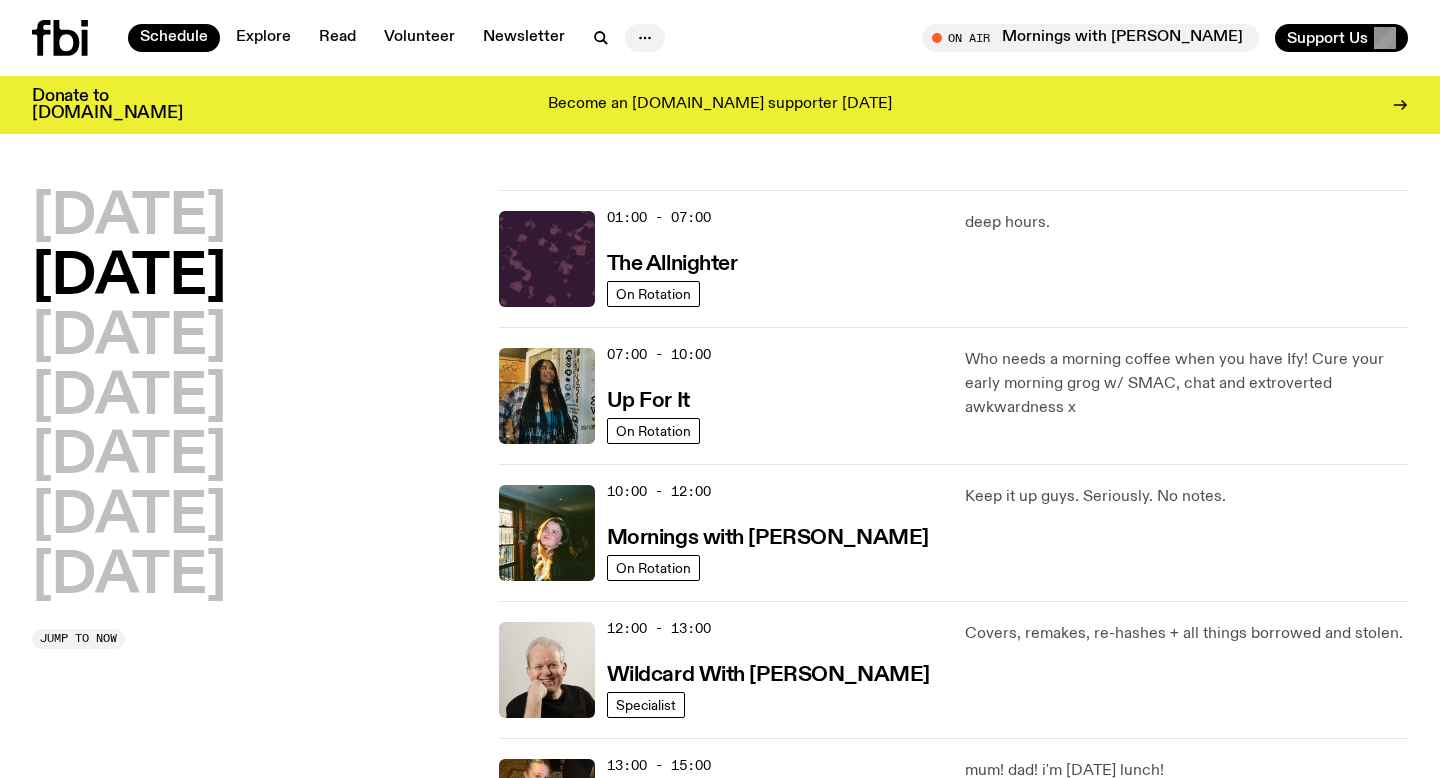 click 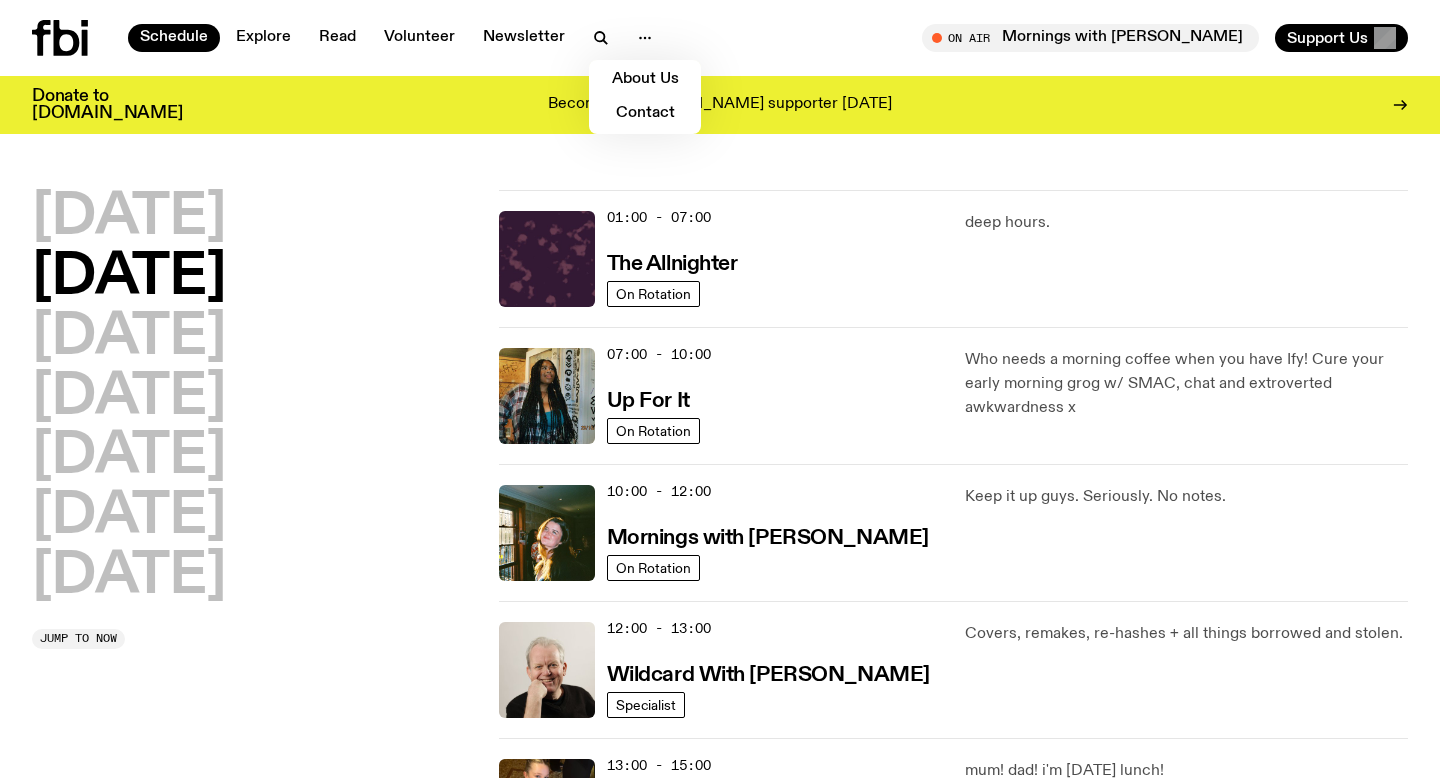 click 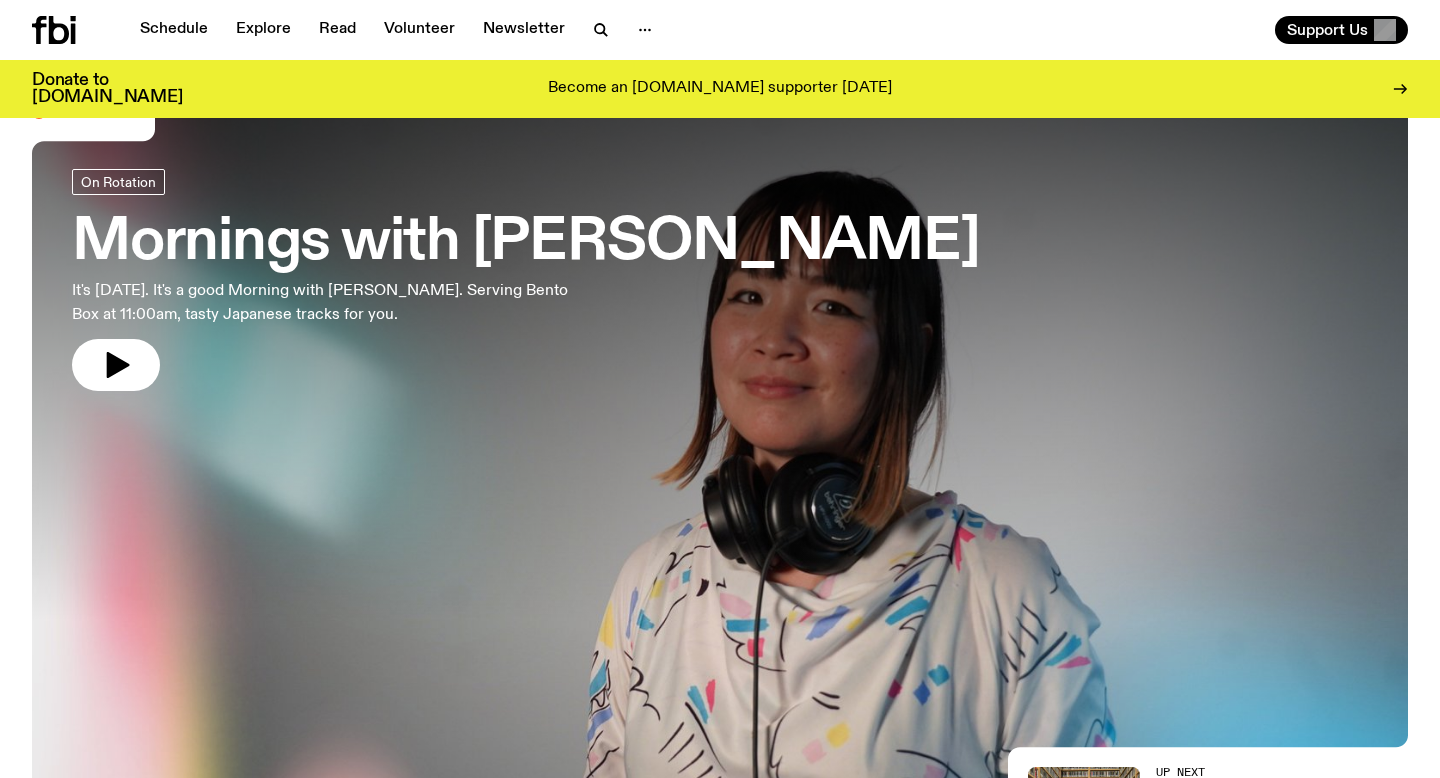 scroll, scrollTop: 0, scrollLeft: 0, axis: both 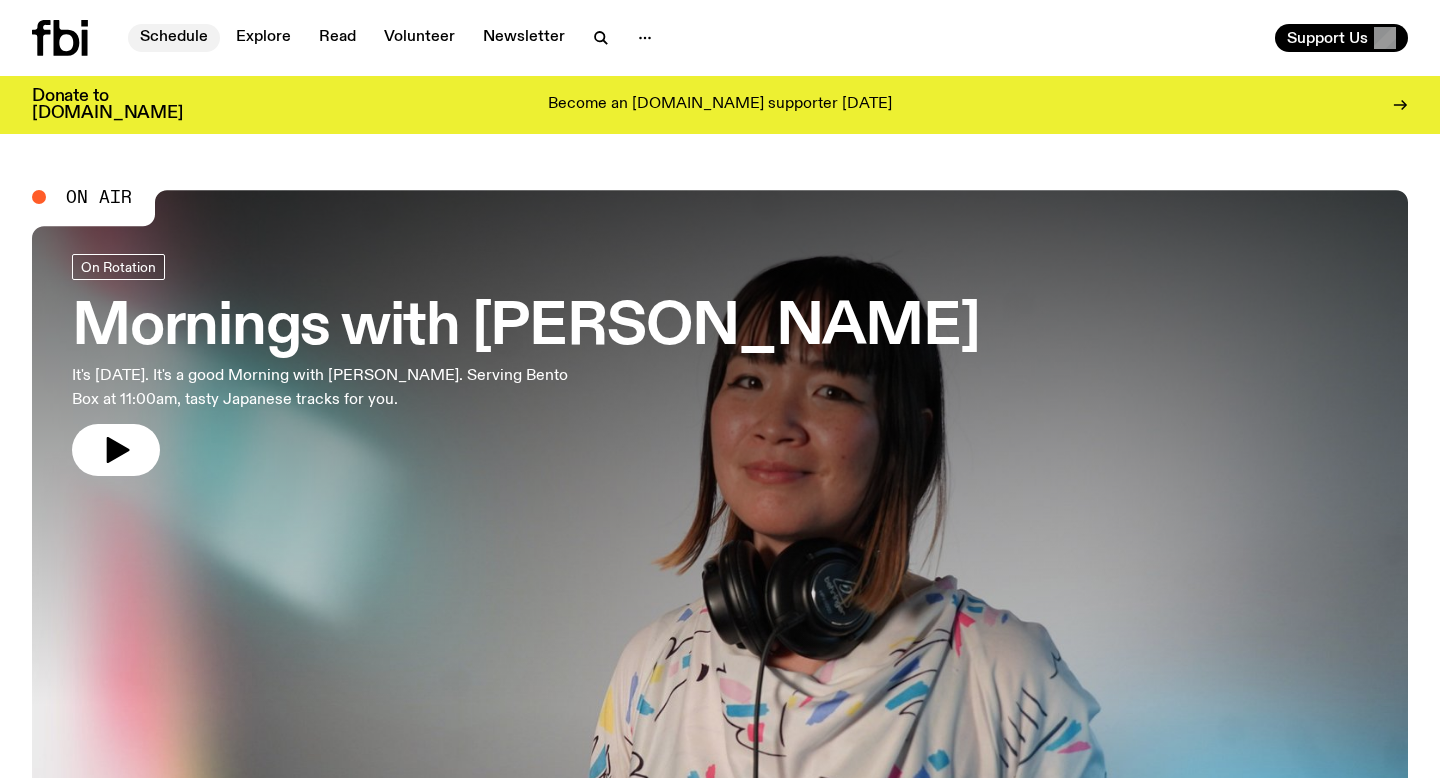 click on "Schedule" 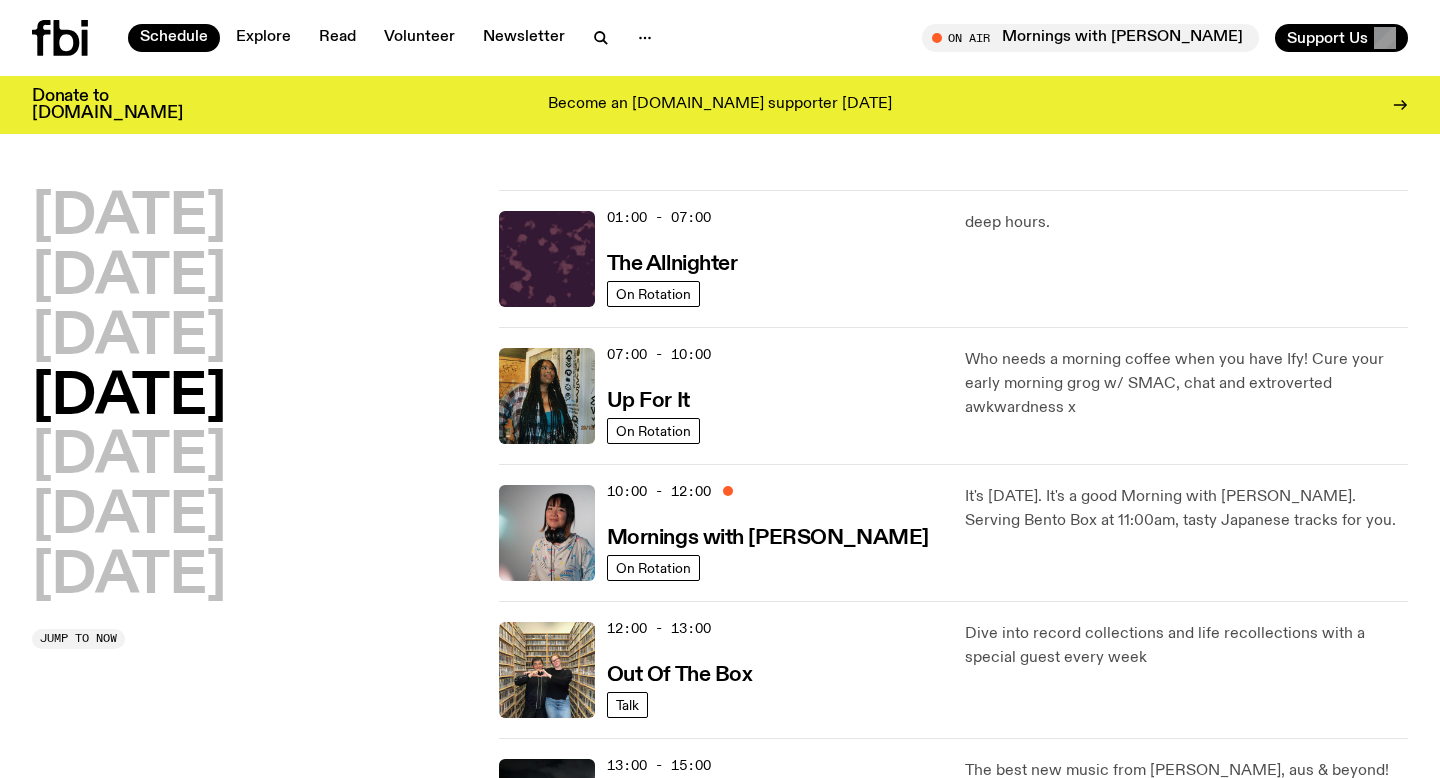click on "07:00 - 10:00 Up For It" at bounding box center [774, 396] 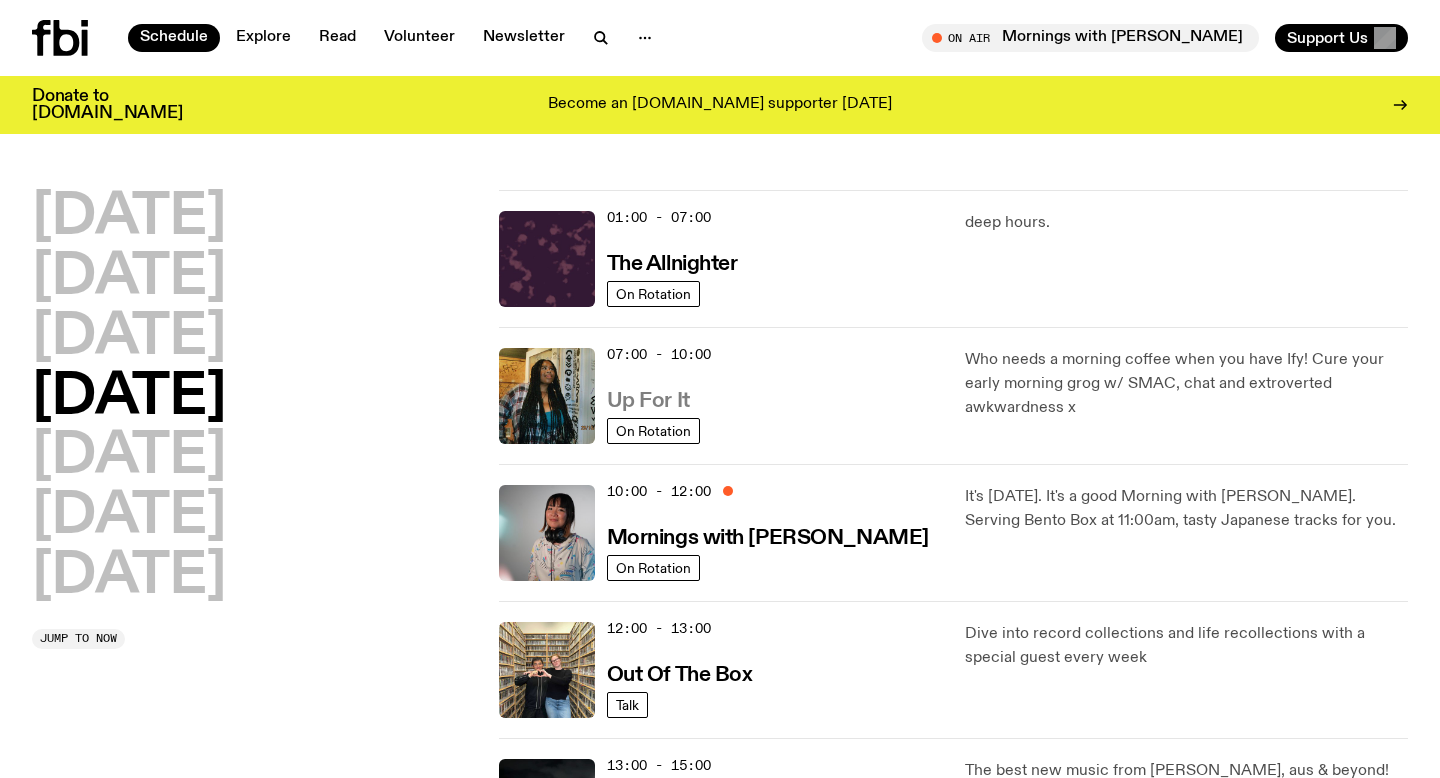 click on "Up For It" at bounding box center (648, 401) 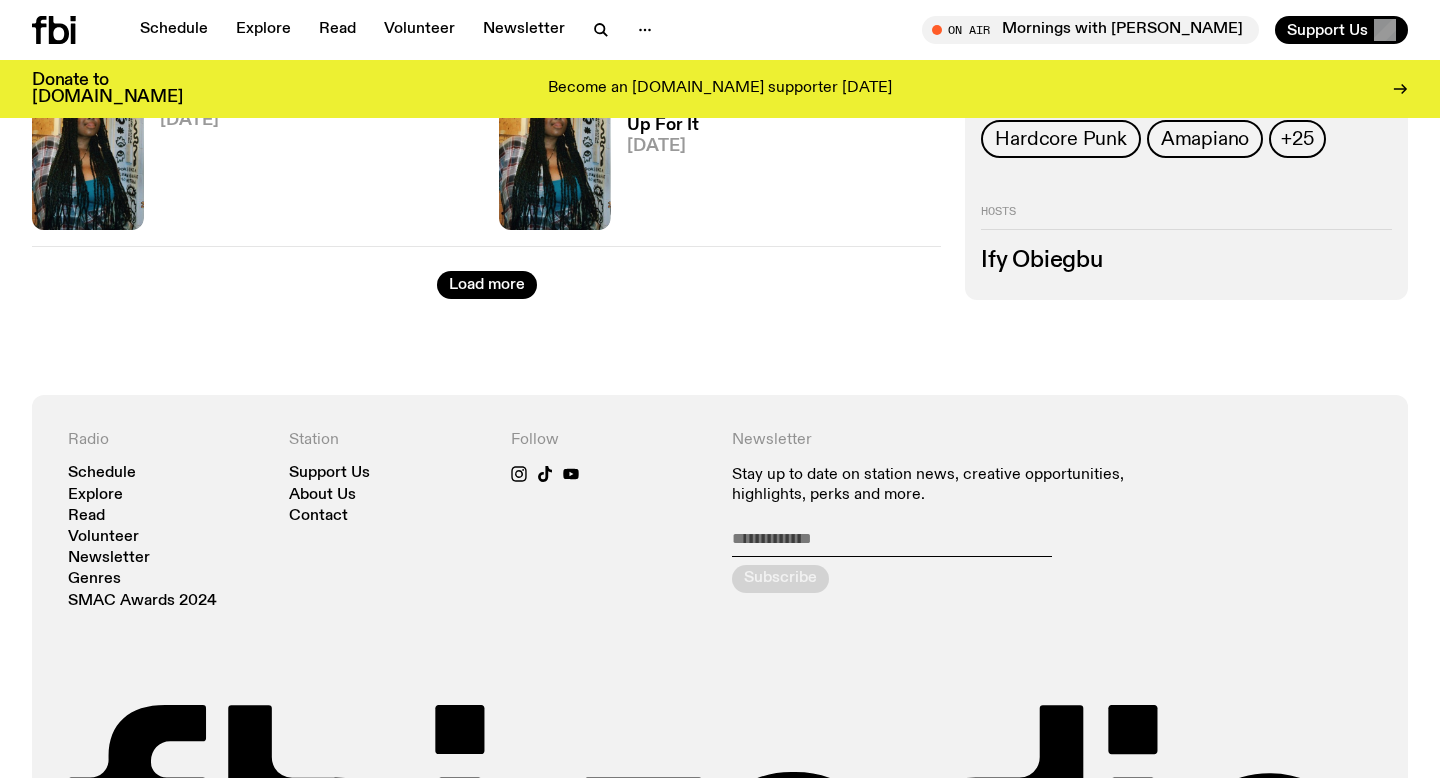 scroll, scrollTop: 9263, scrollLeft: 0, axis: vertical 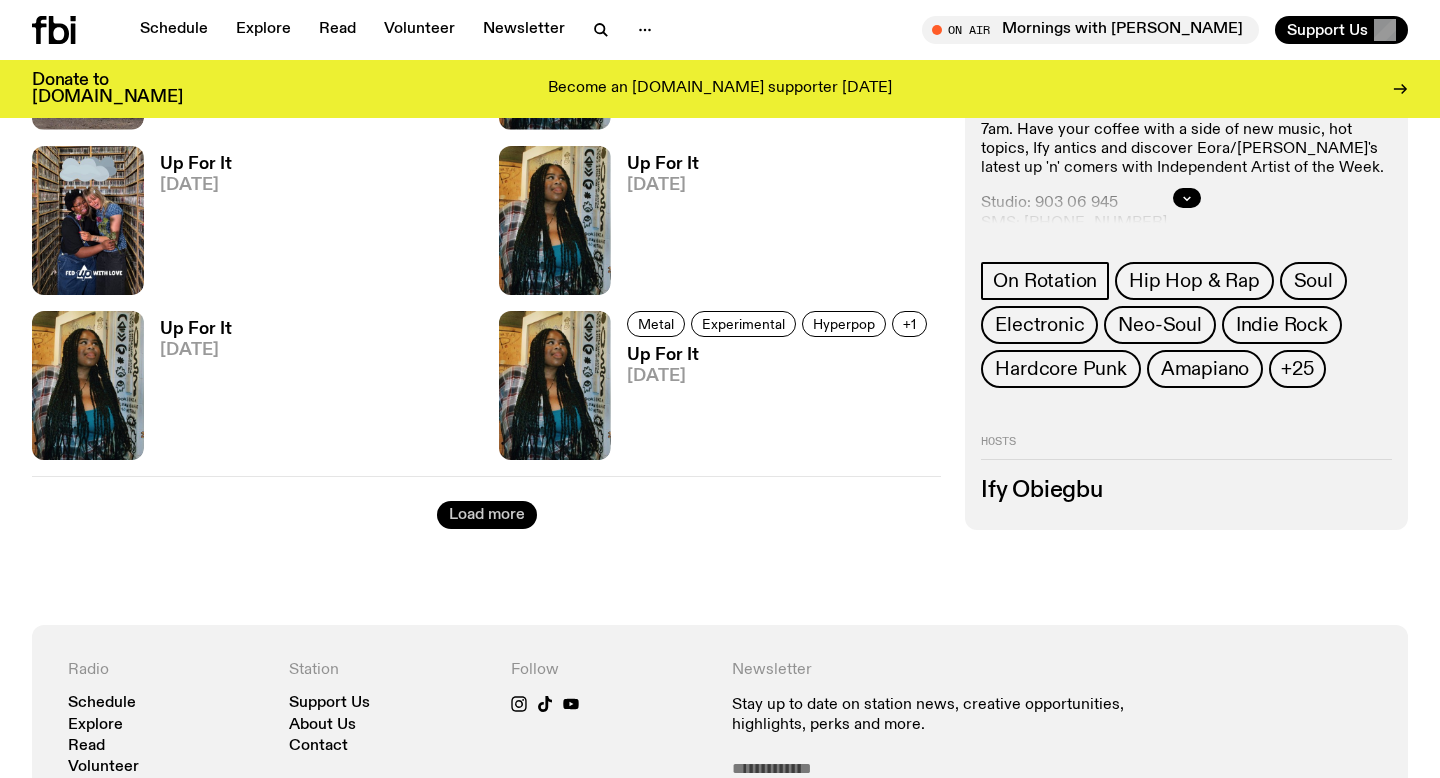 click on "Load more" at bounding box center [487, 515] 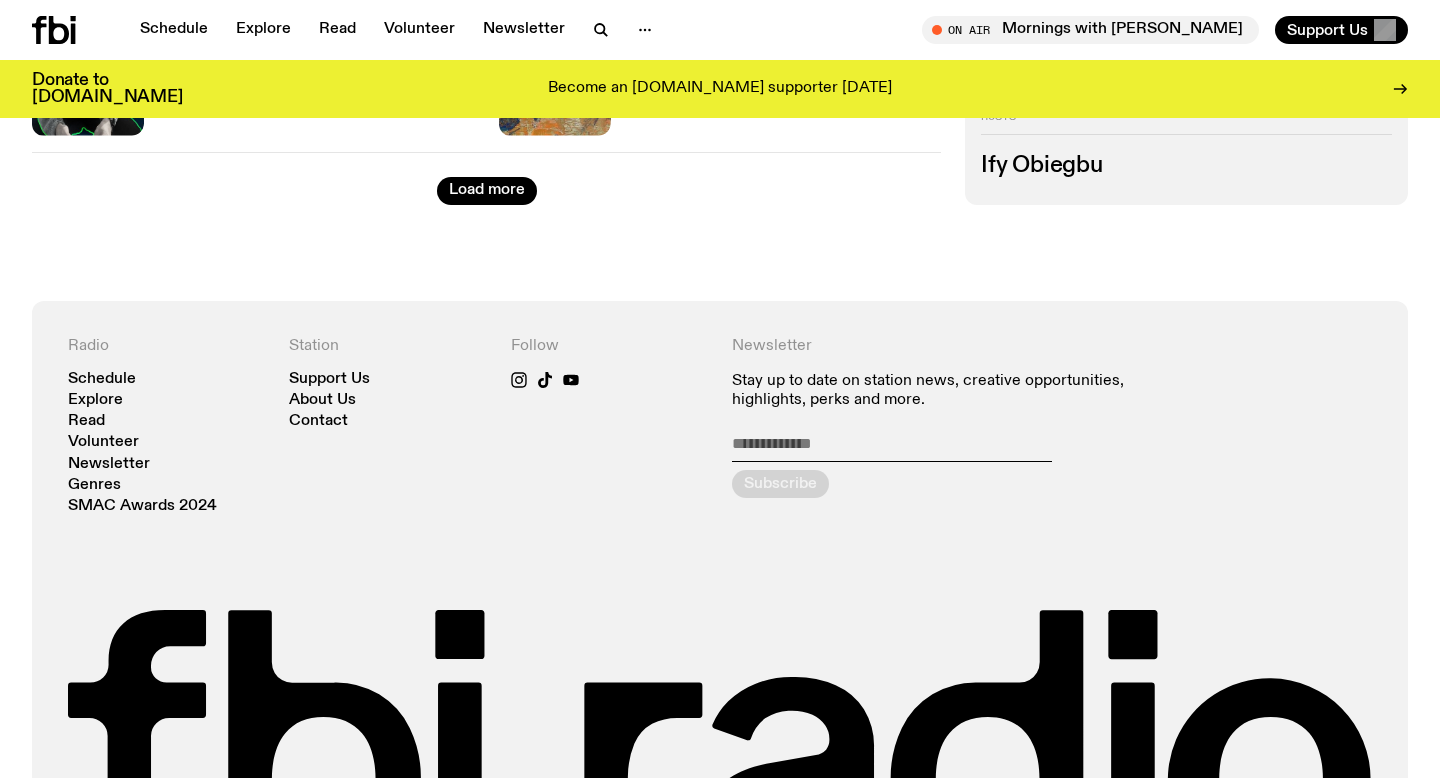 scroll, scrollTop: 11962, scrollLeft: 0, axis: vertical 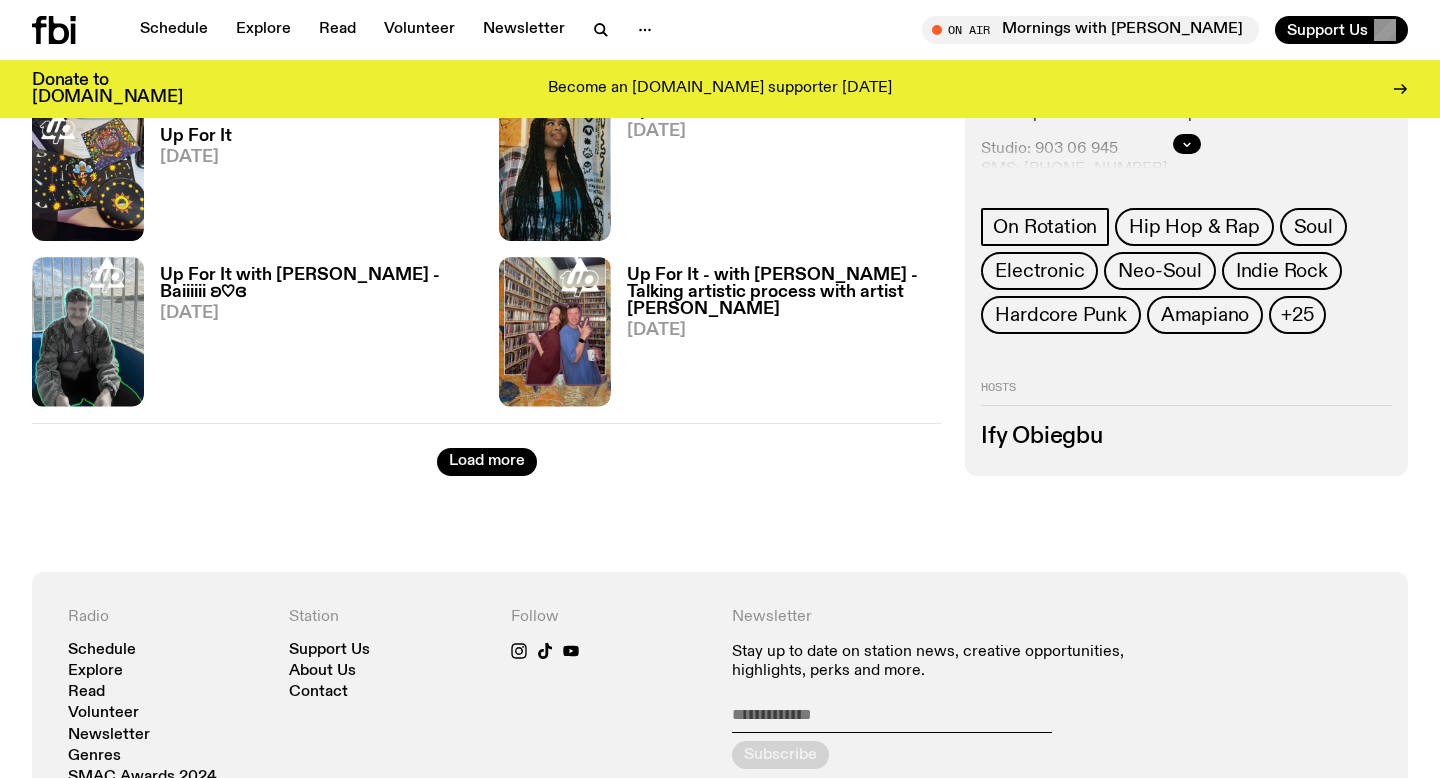 click on "Load more" 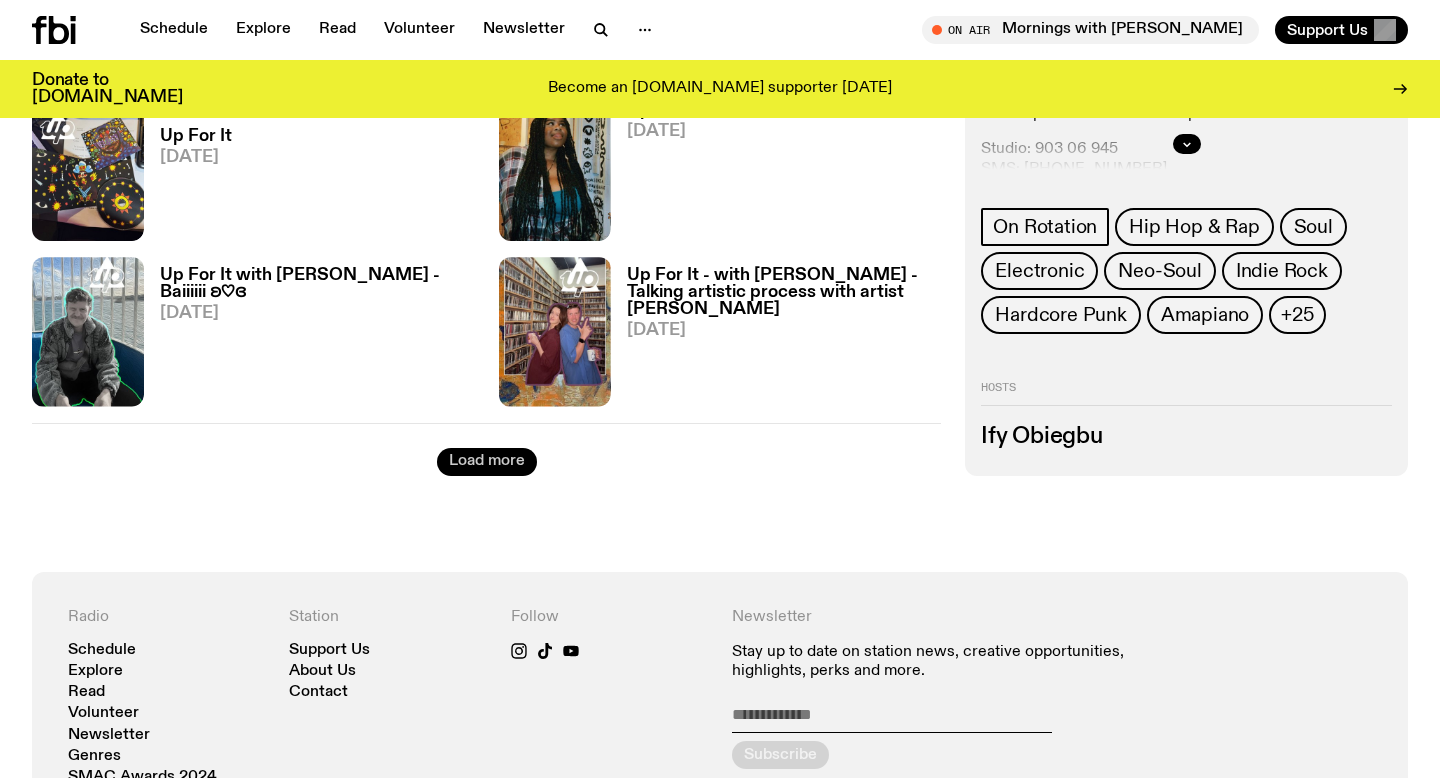 click on "Load more" at bounding box center [487, 462] 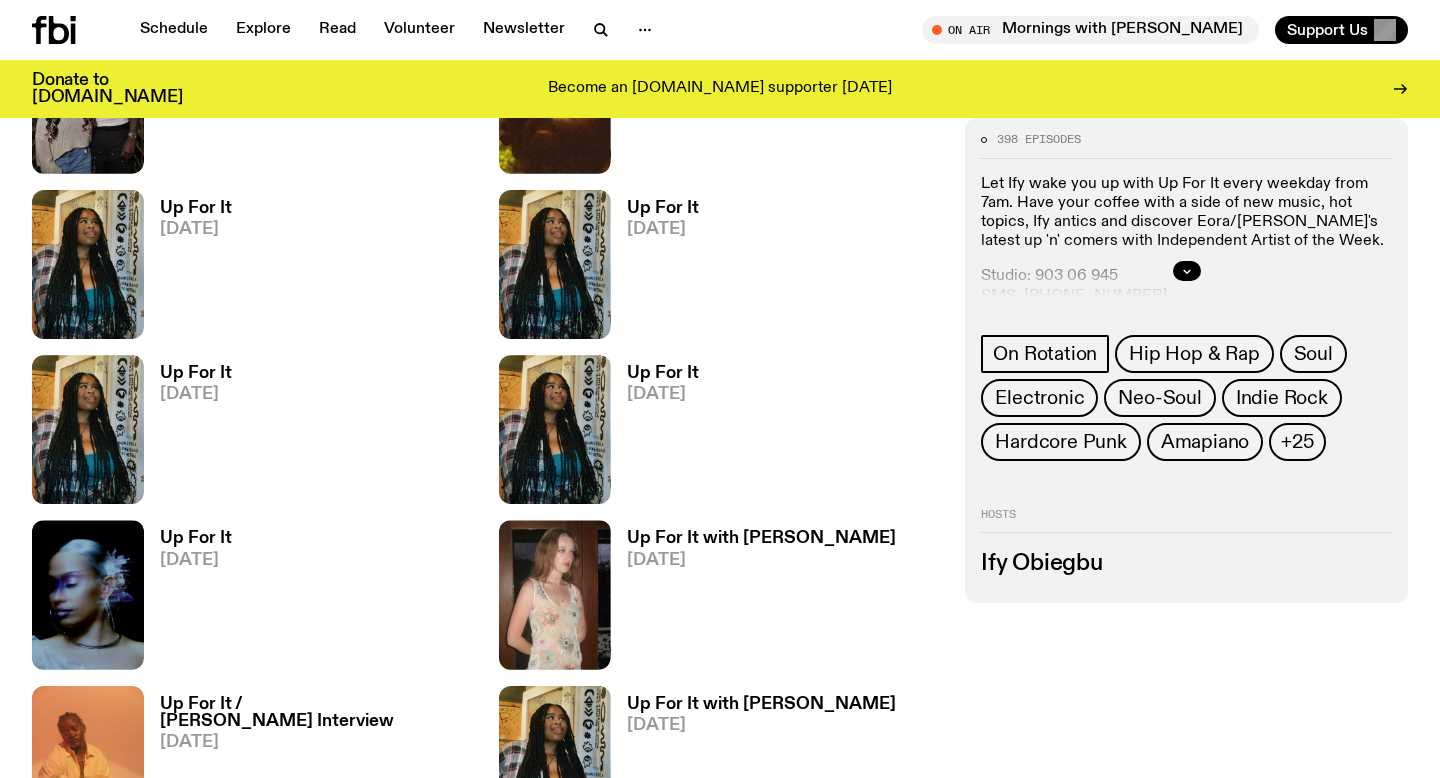 scroll, scrollTop: 13828, scrollLeft: 0, axis: vertical 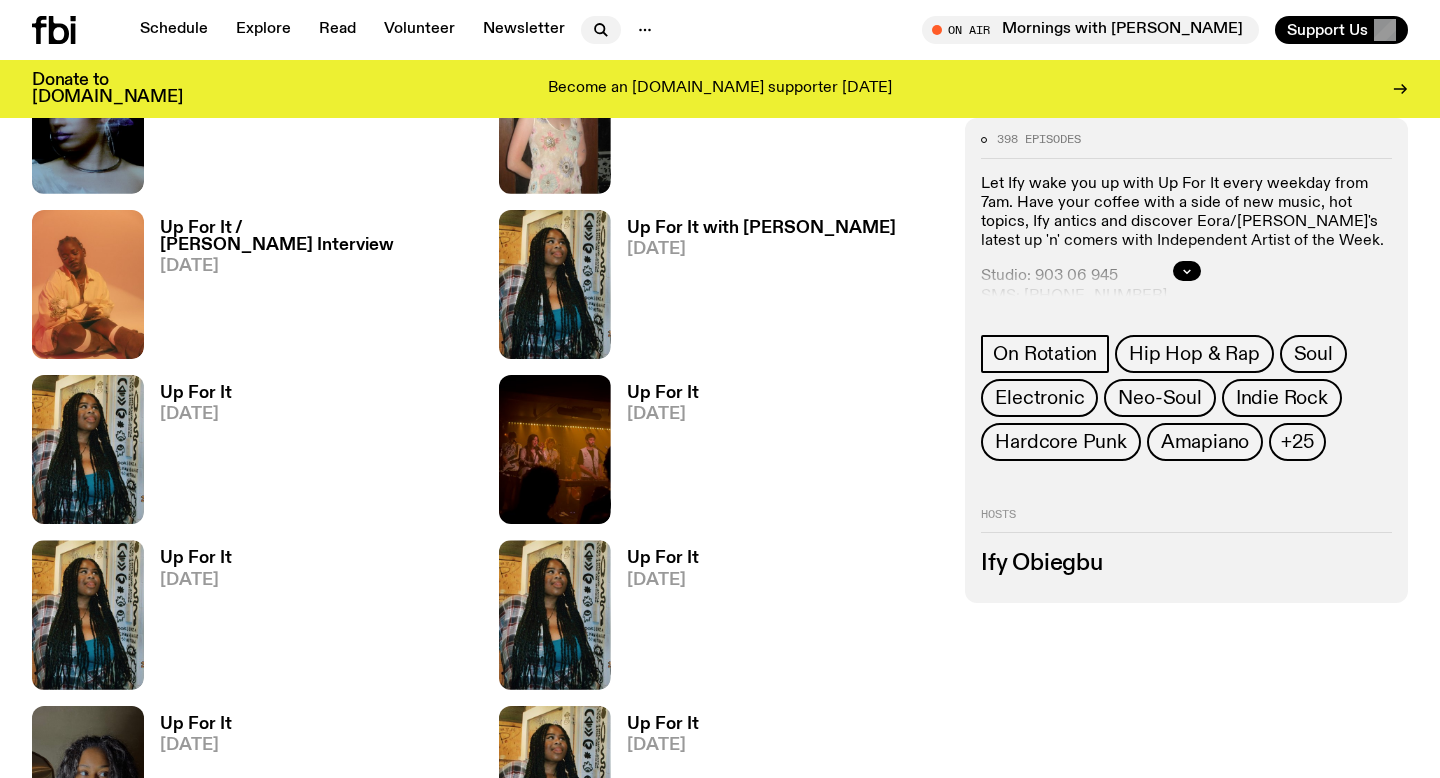 click 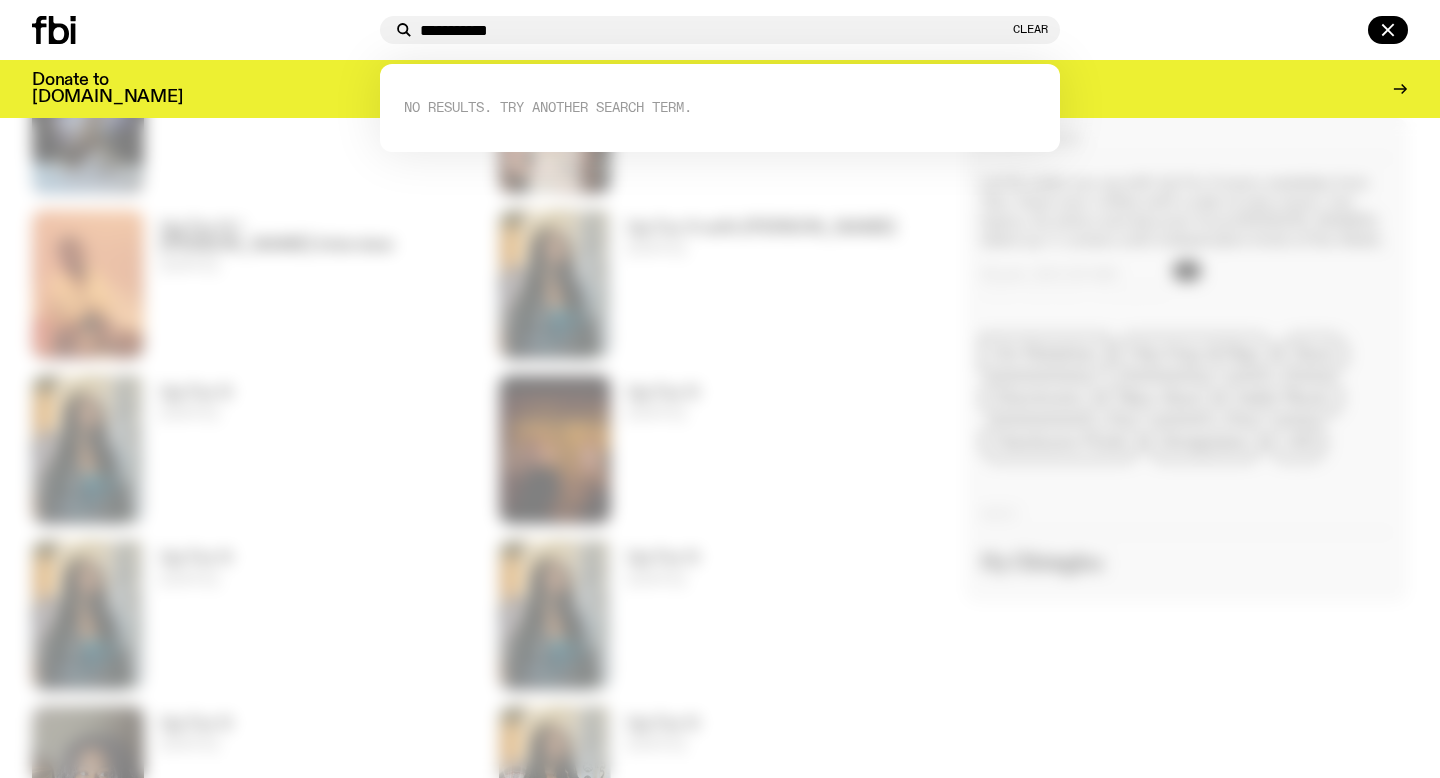 click on "**********" at bounding box center (714, 30) 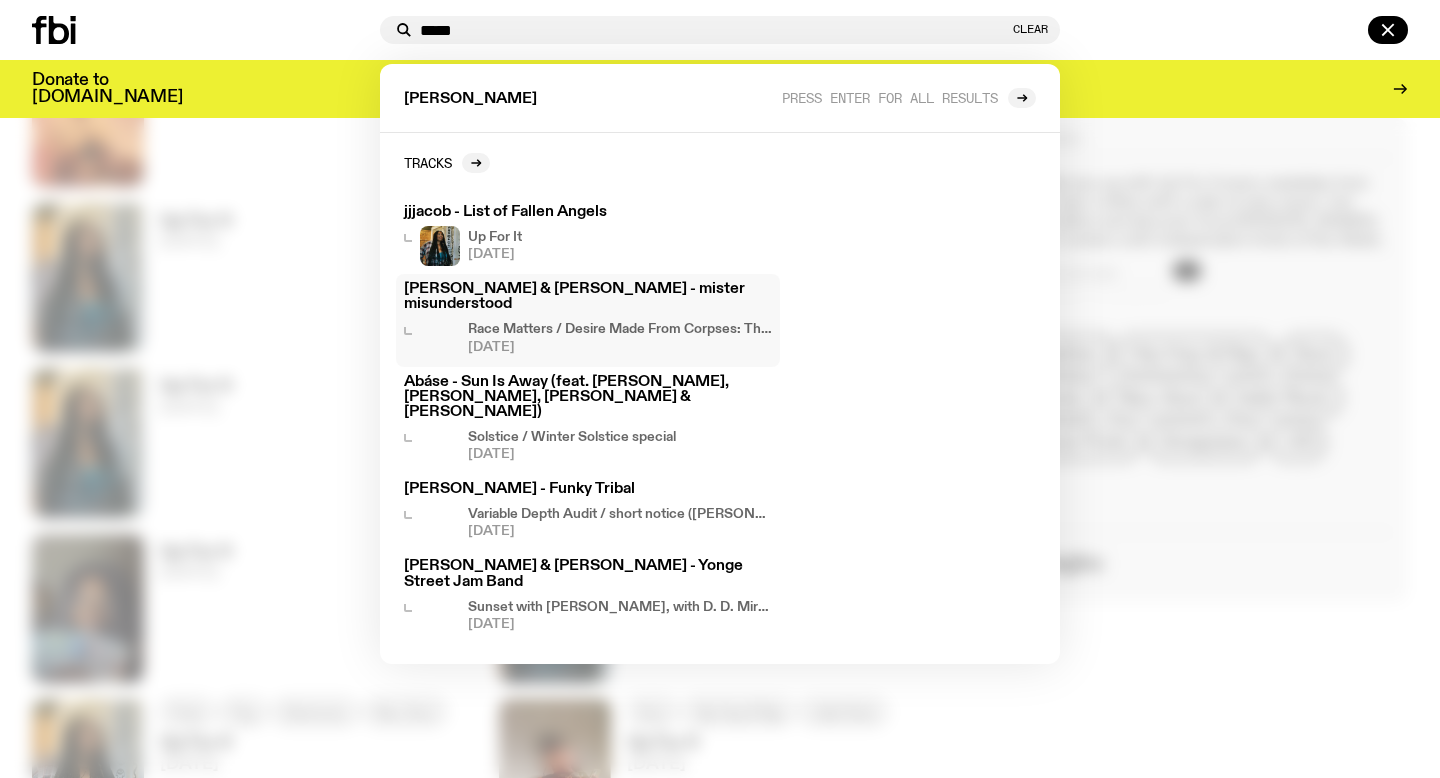scroll, scrollTop: 14001, scrollLeft: 0, axis: vertical 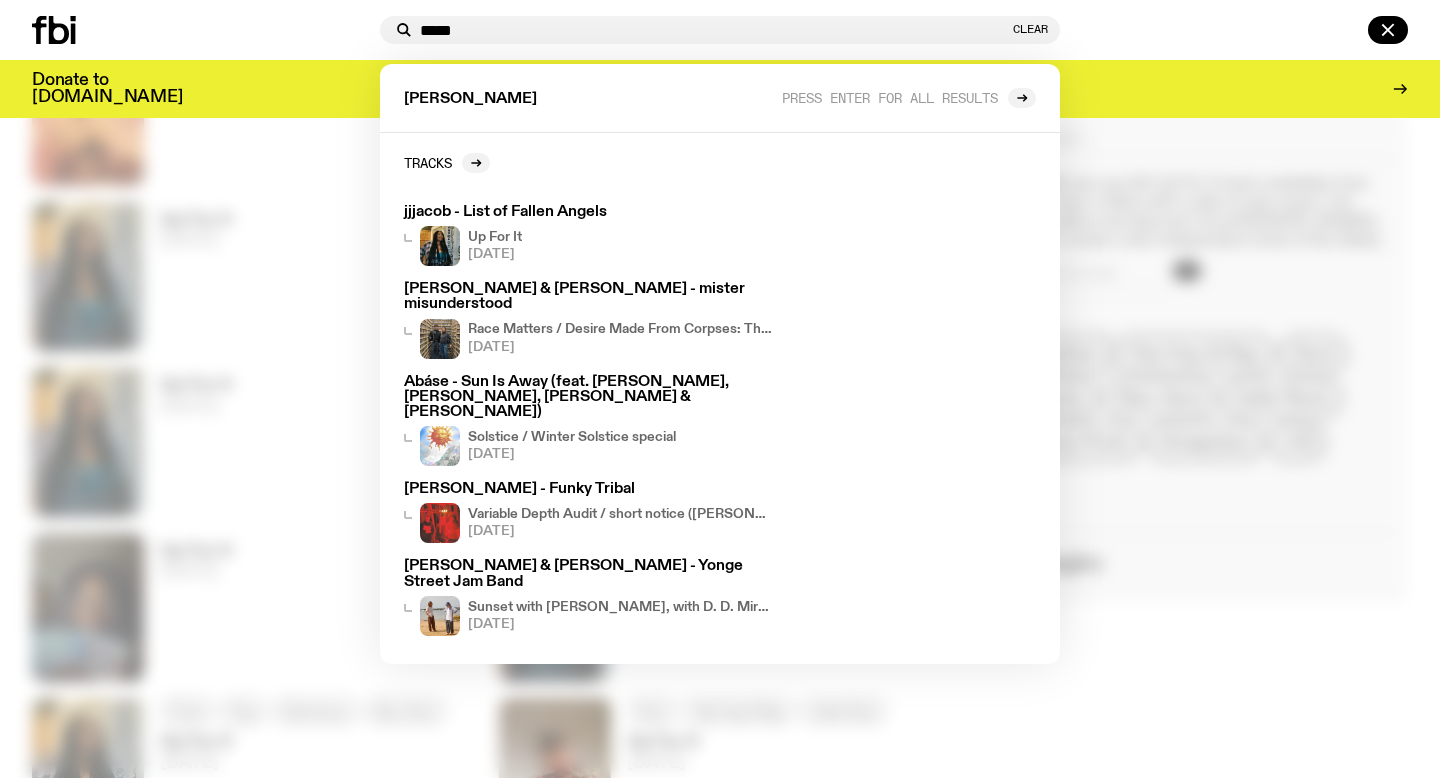 type on "*****" 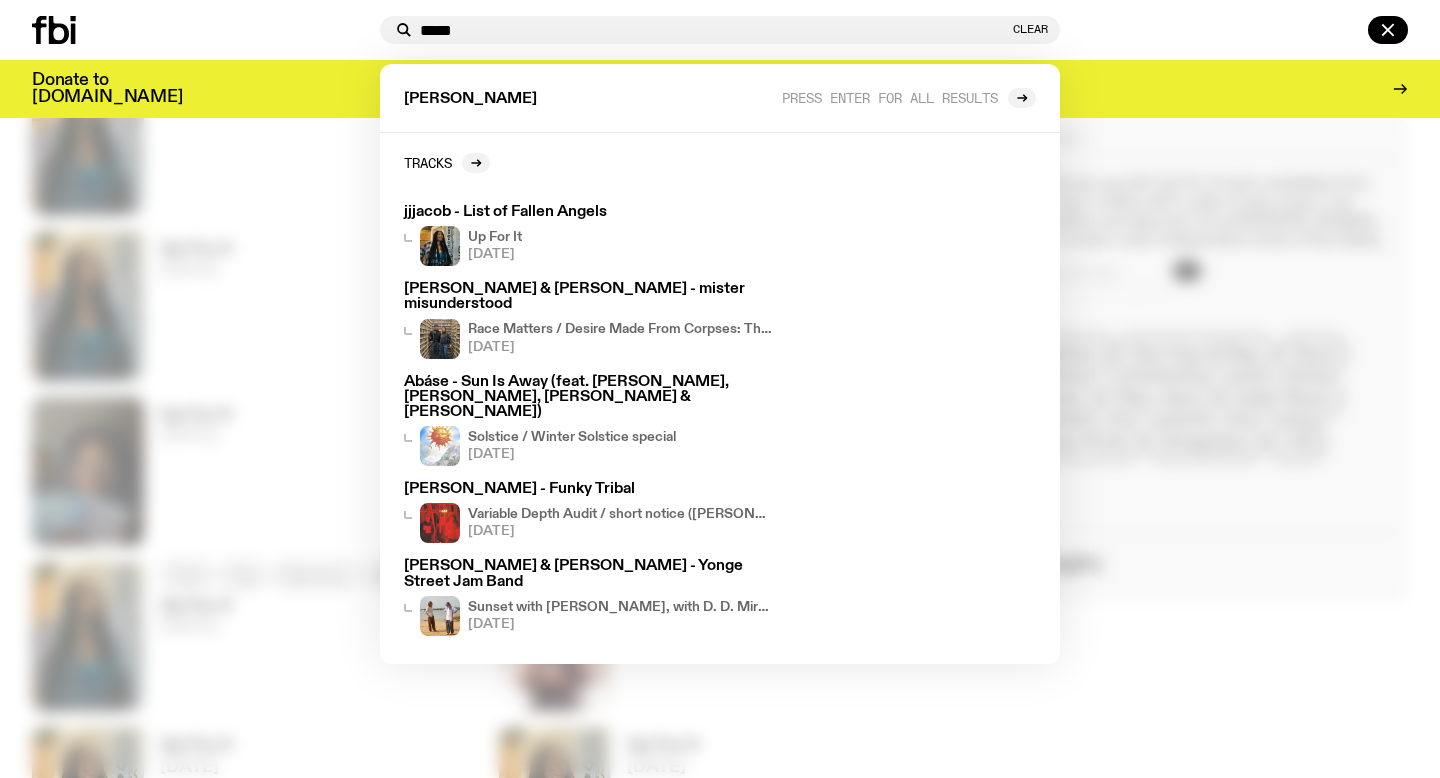 scroll, scrollTop: 14151, scrollLeft: 0, axis: vertical 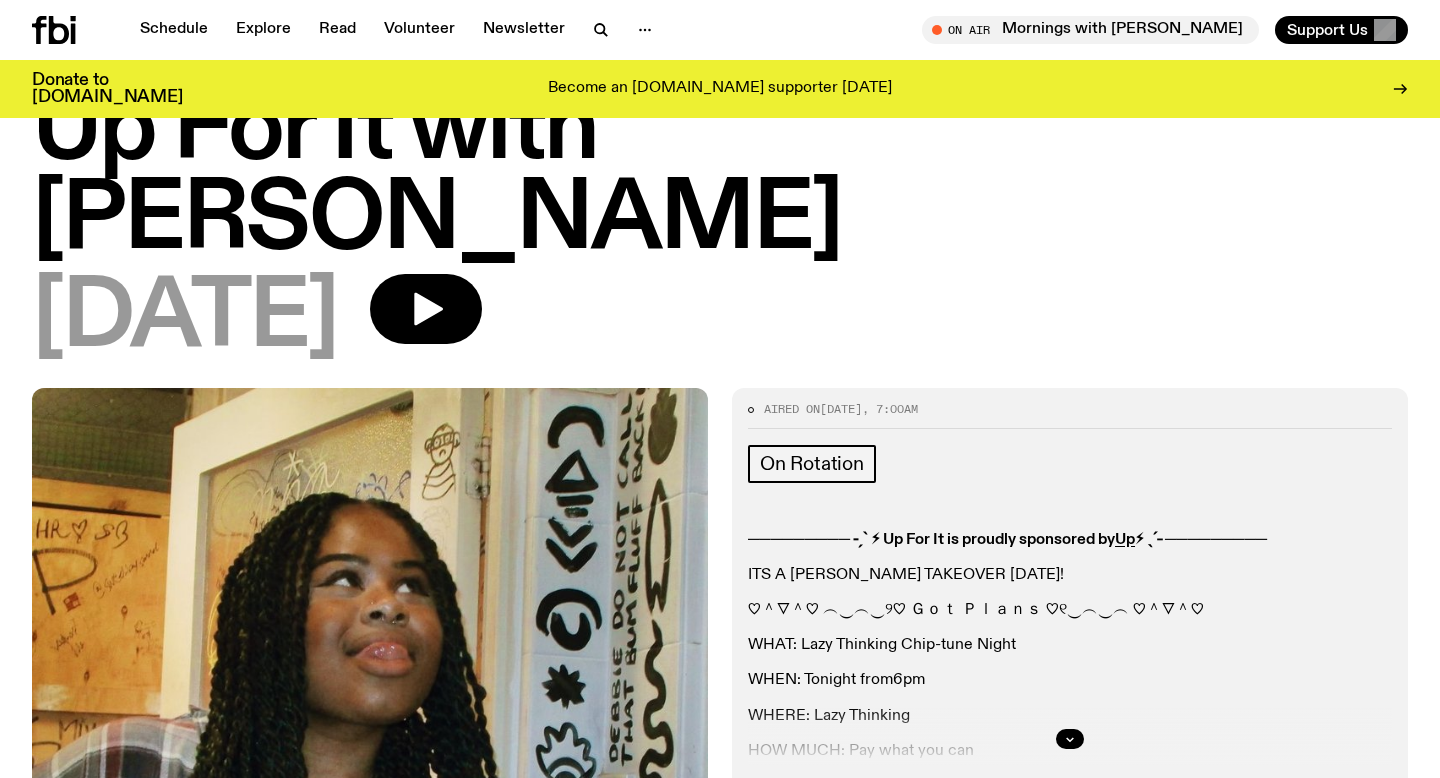drag, startPoint x: 831, startPoint y: 317, endPoint x: 882, endPoint y: 318, distance: 51.009804 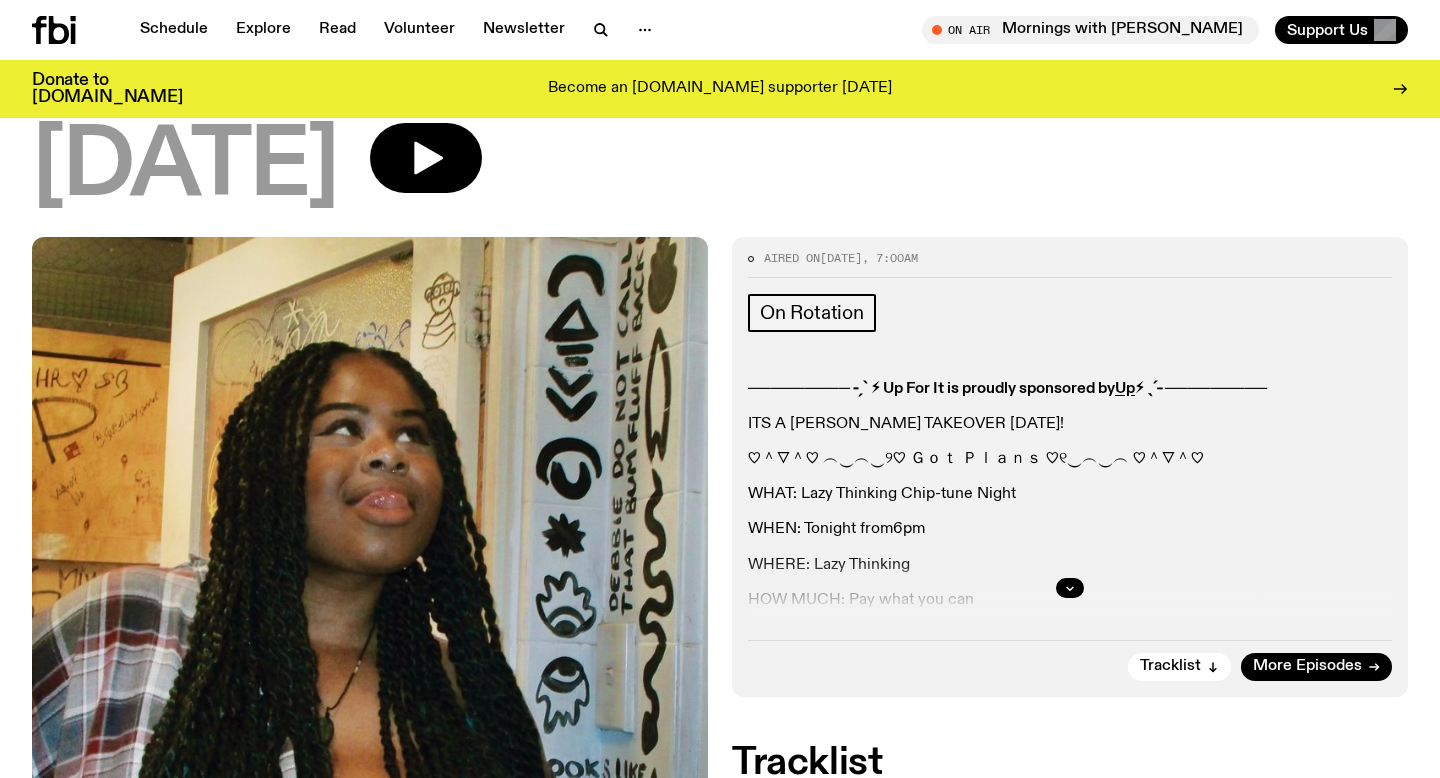 scroll, scrollTop: 243, scrollLeft: 0, axis: vertical 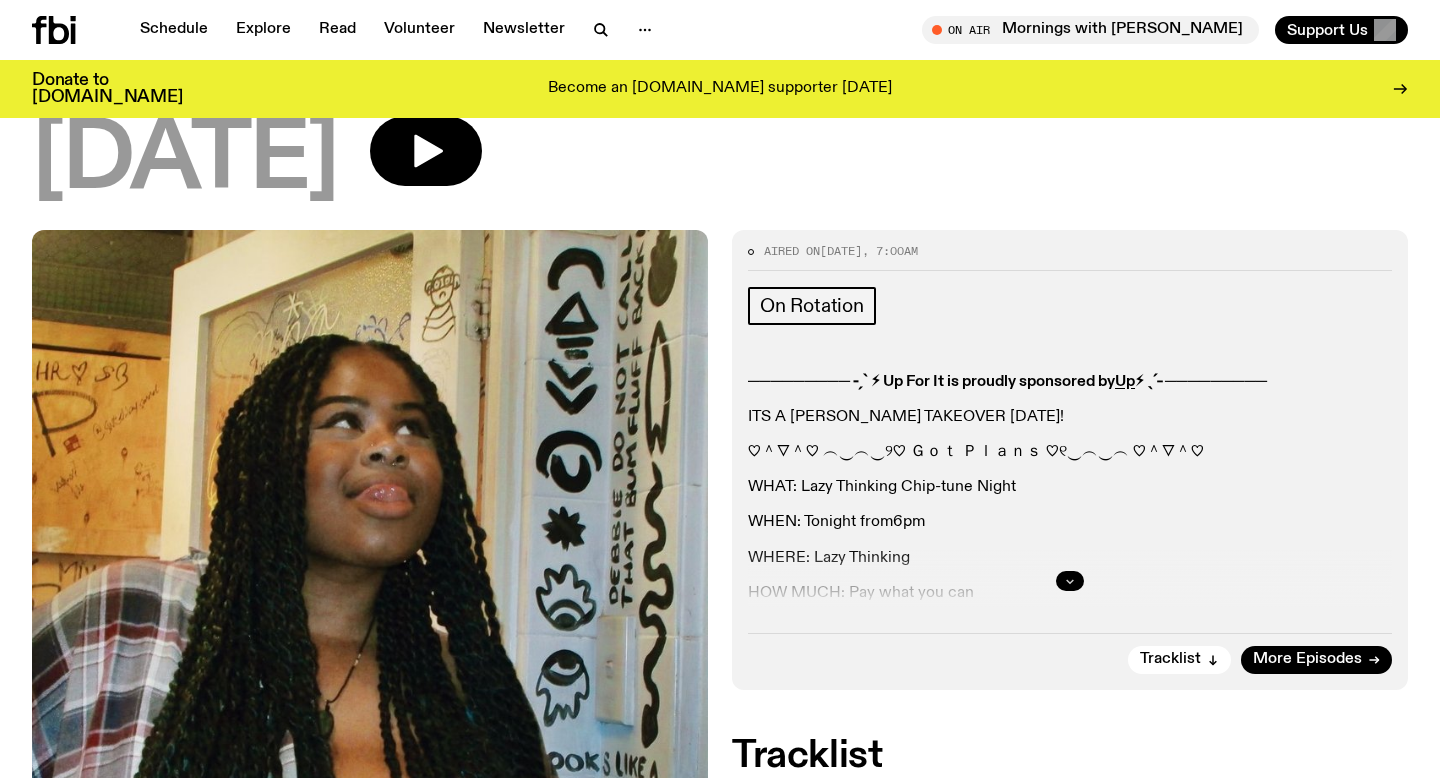 click at bounding box center (1070, 581) 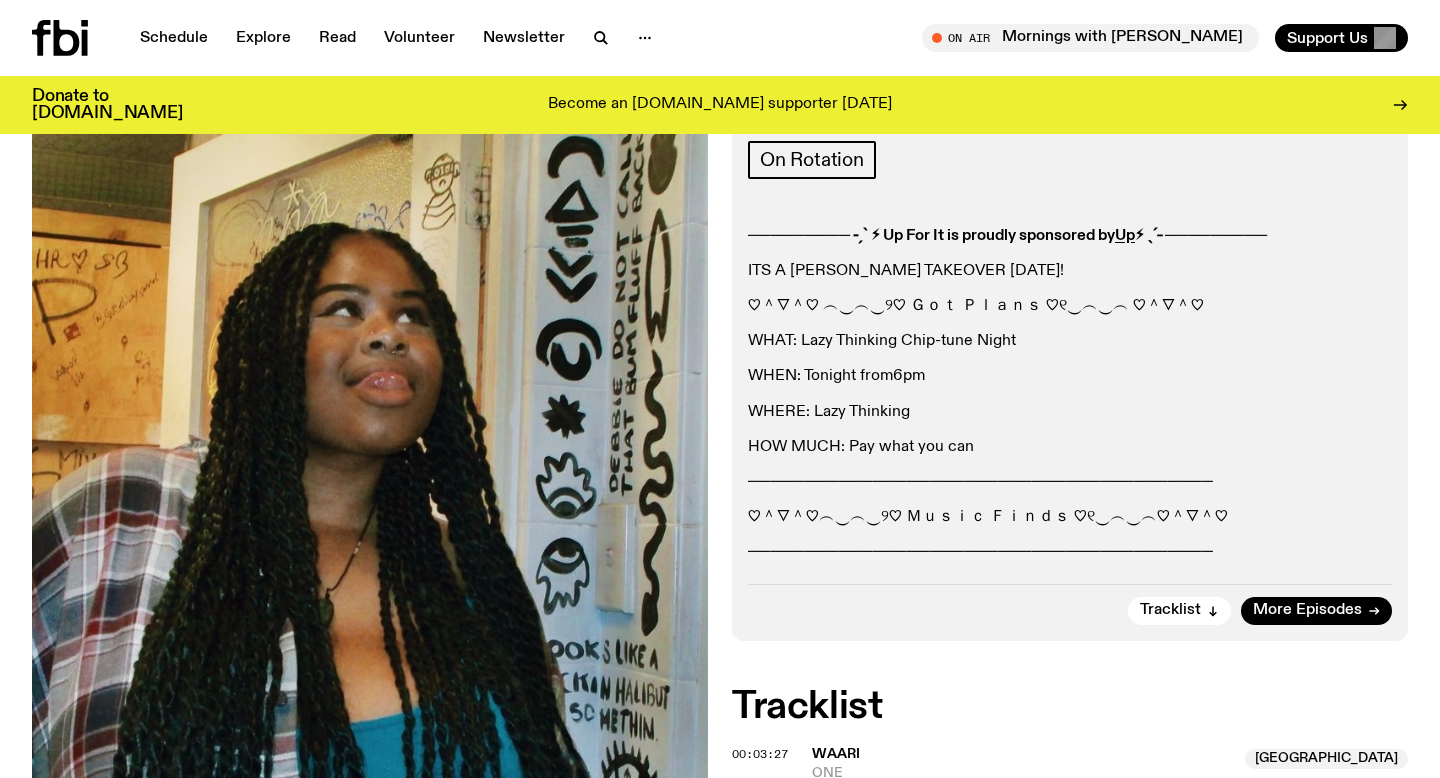 scroll, scrollTop: 0, scrollLeft: 0, axis: both 